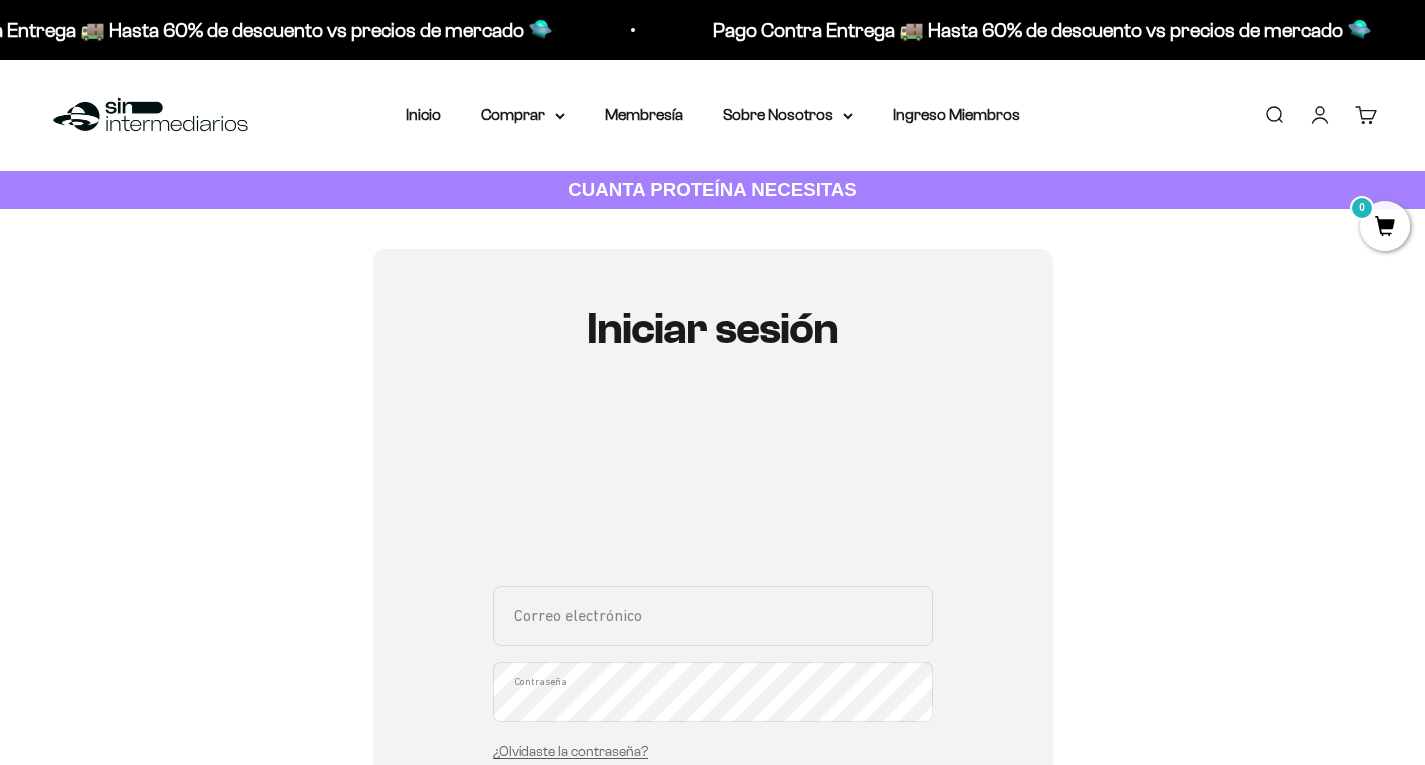 scroll, scrollTop: 300, scrollLeft: 0, axis: vertical 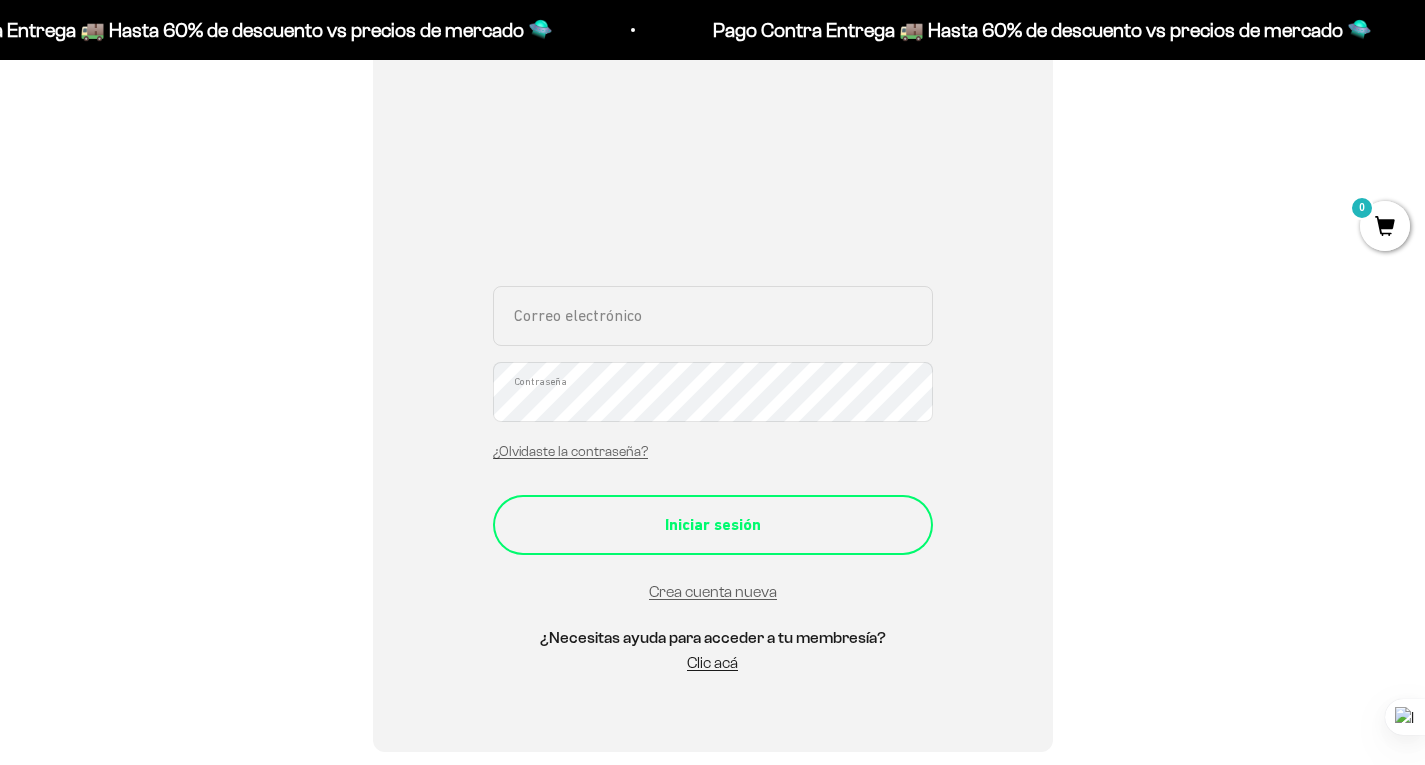 type on "[EMAIL]" 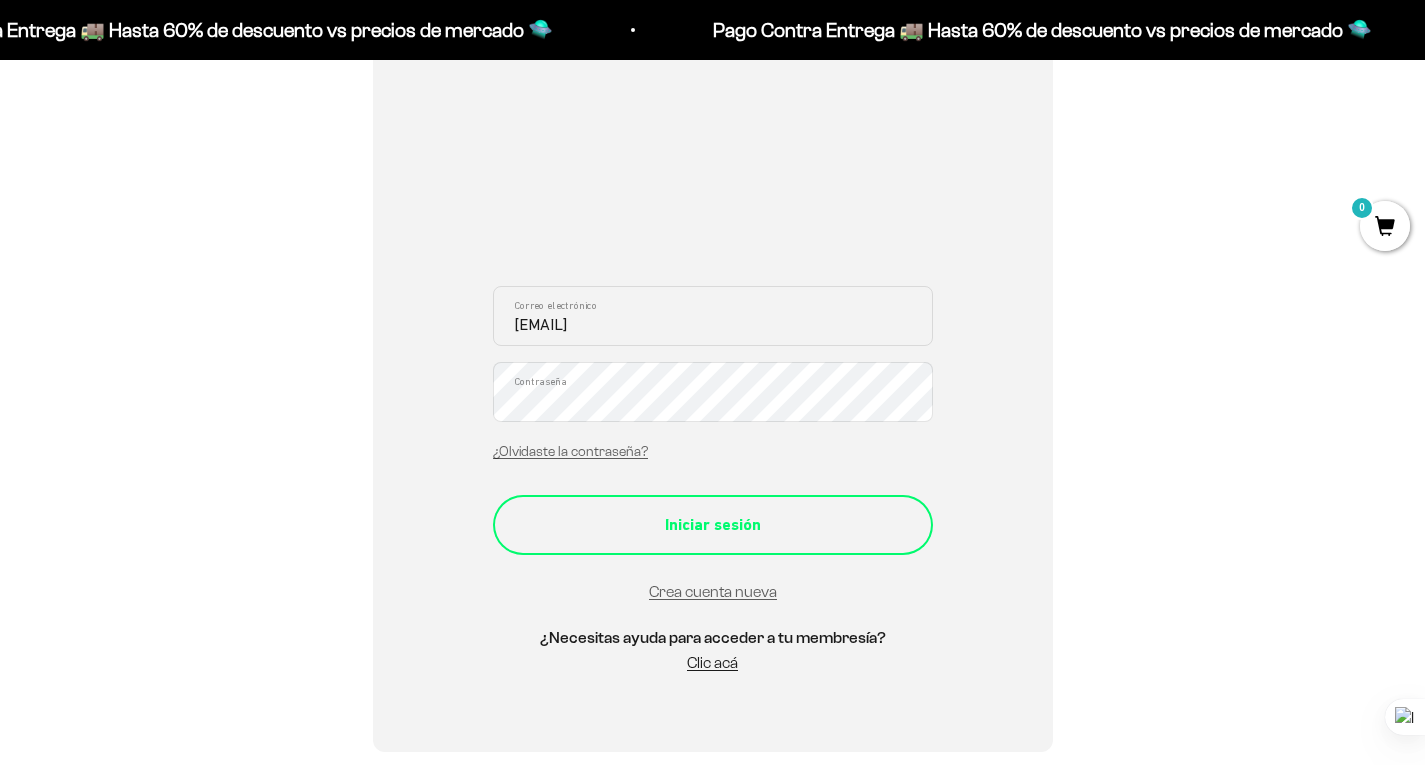 click on "Iniciar sesión" at bounding box center (713, 525) 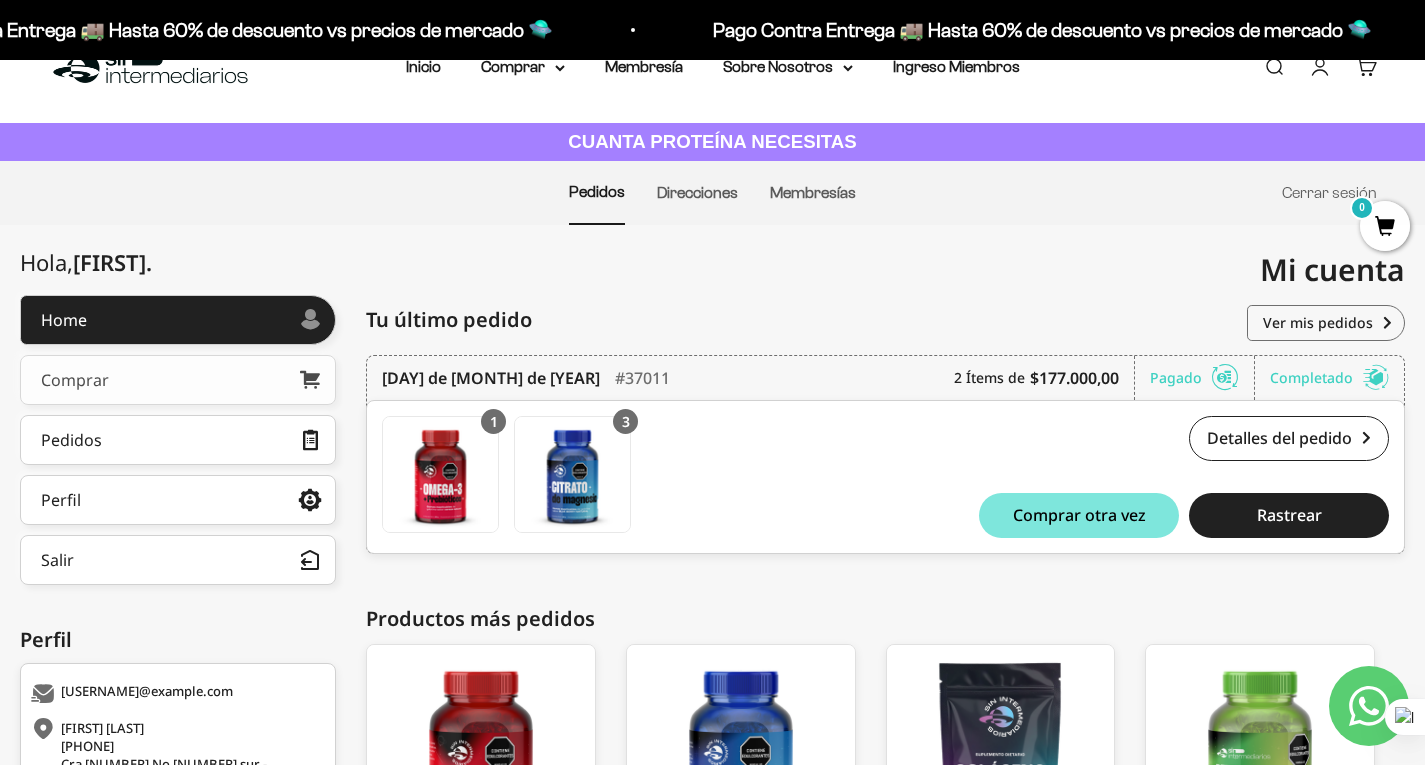 scroll, scrollTop: 13, scrollLeft: 0, axis: vertical 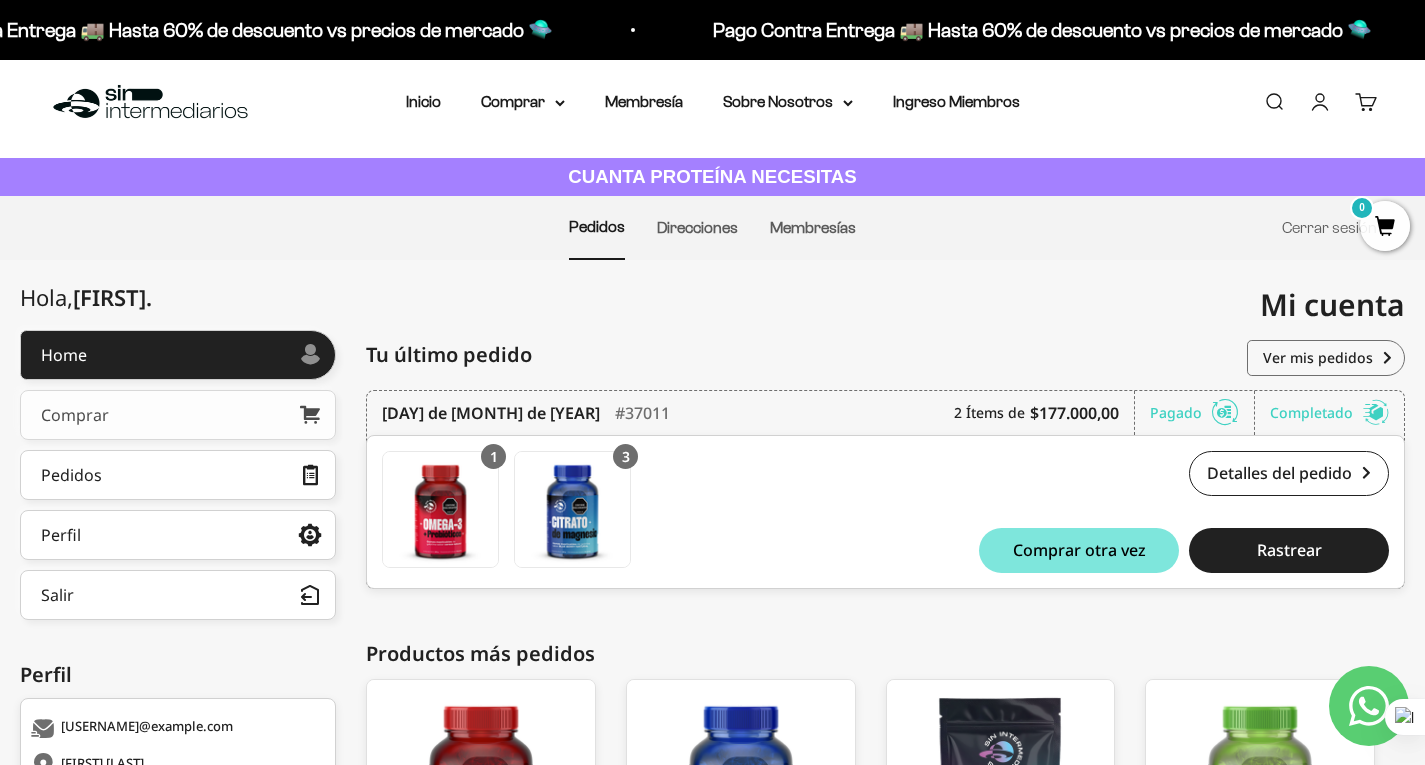 click on "Comprar" at bounding box center [178, 415] 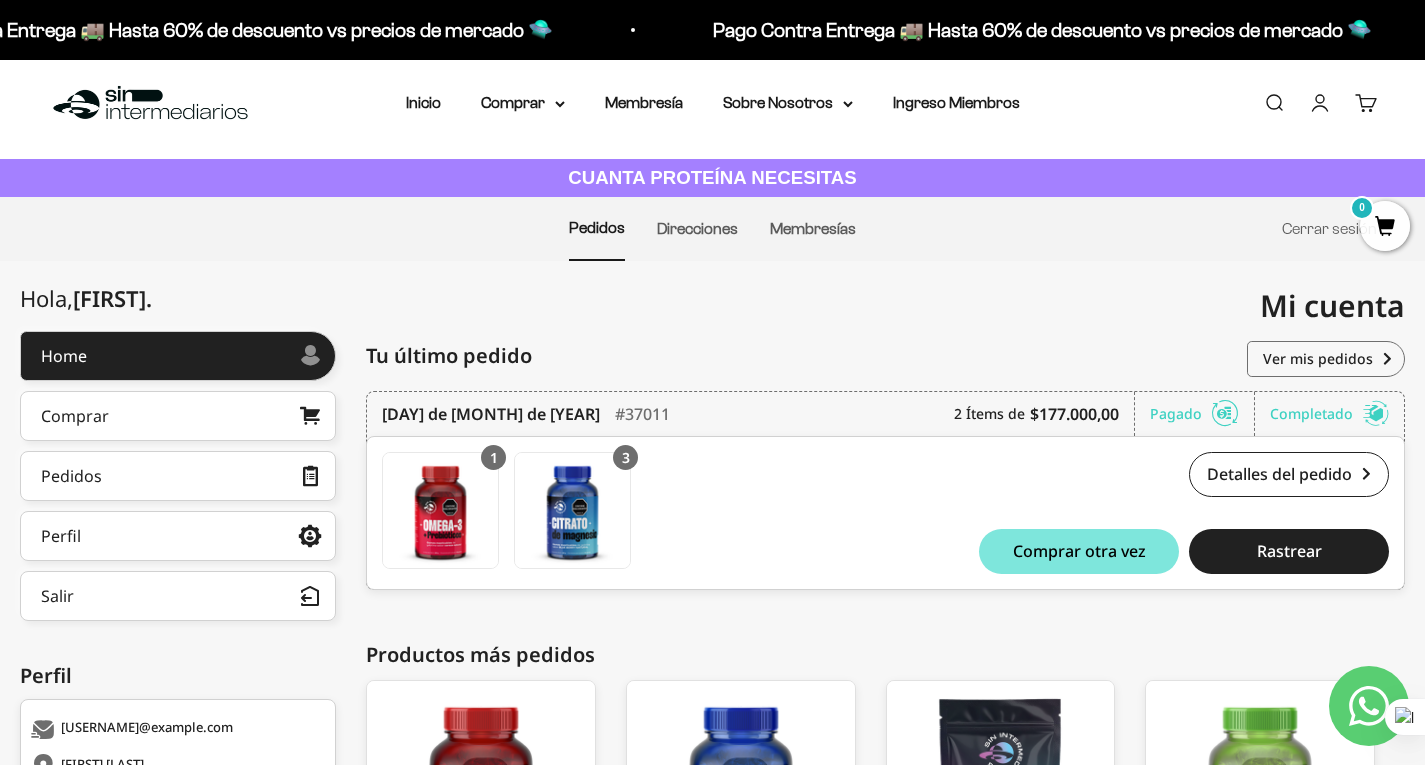 scroll, scrollTop: 0, scrollLeft: 0, axis: both 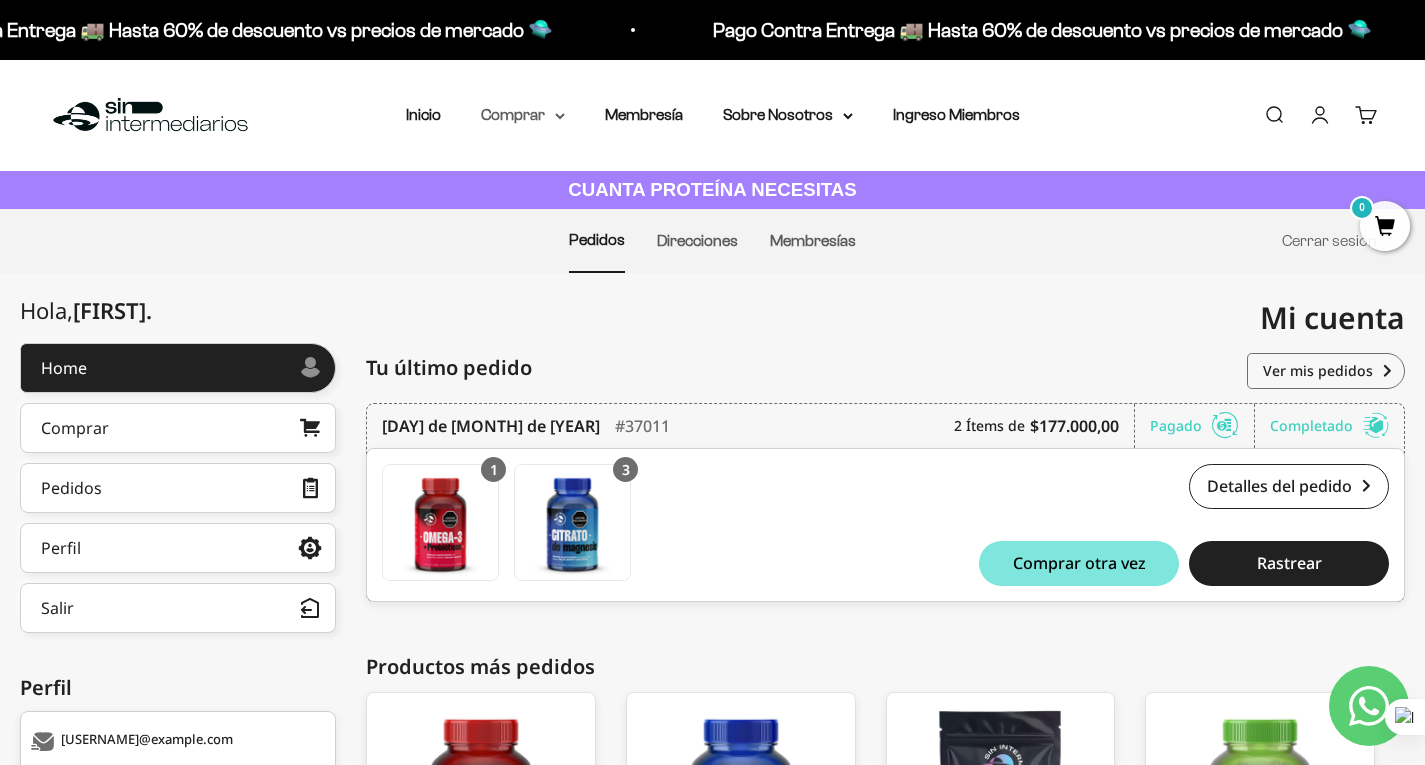 click on "Comprar" at bounding box center (523, 115) 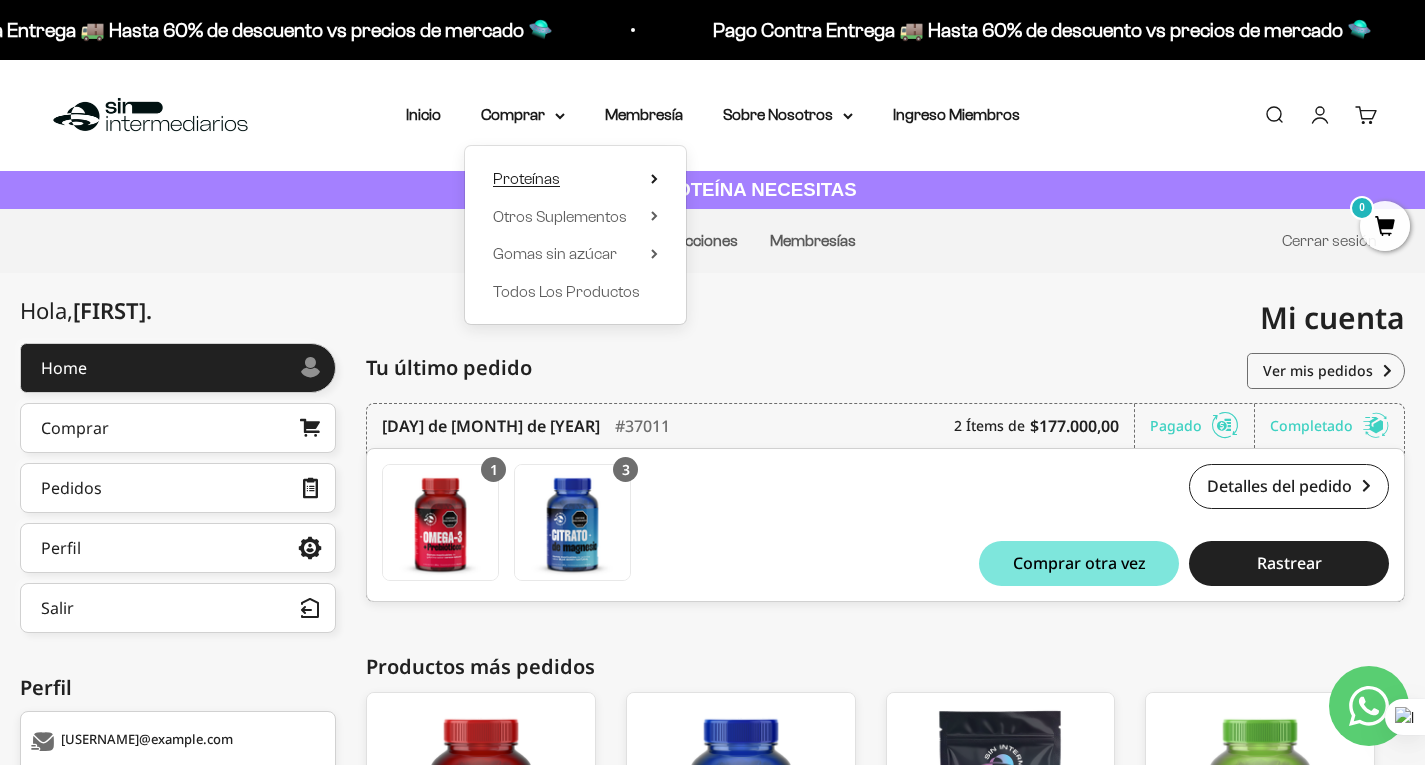 click 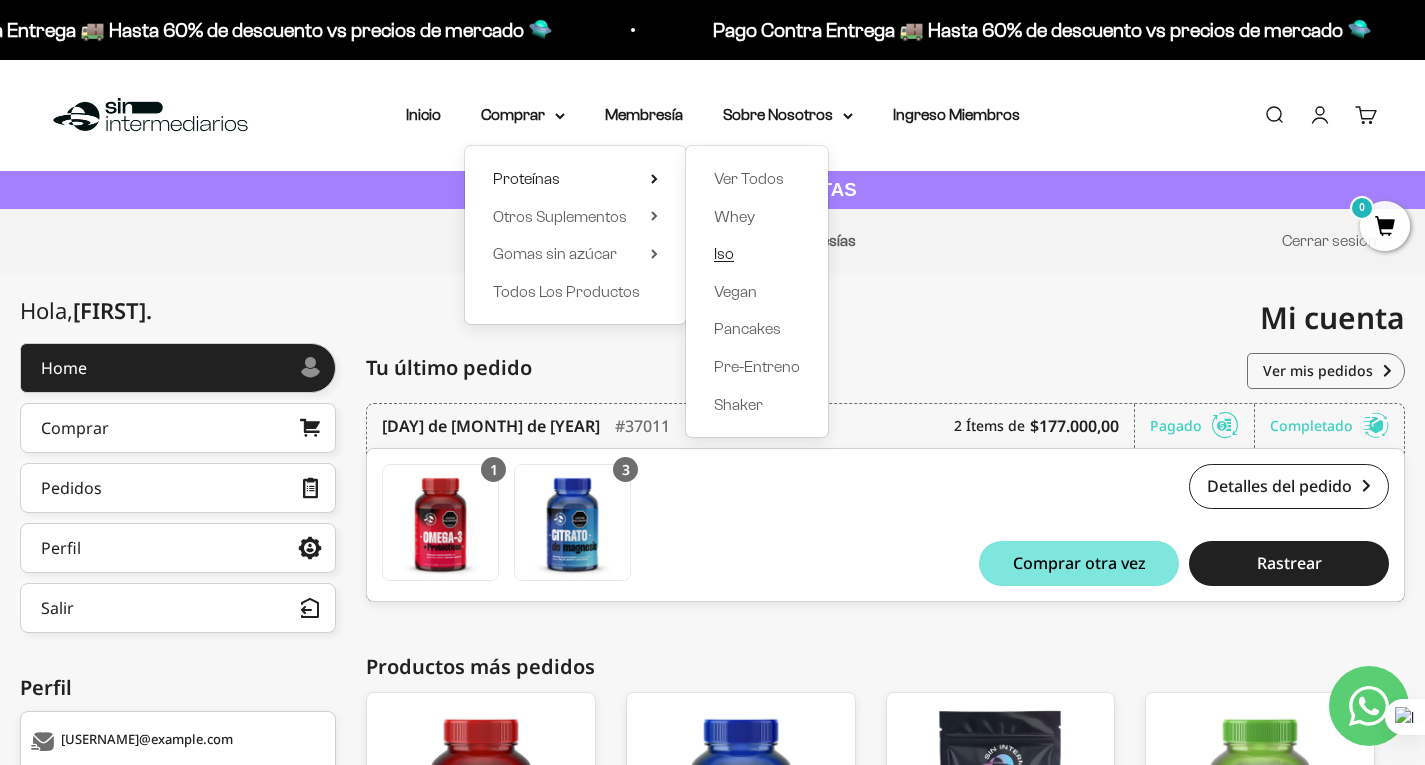 click on "Iso" at bounding box center (724, 253) 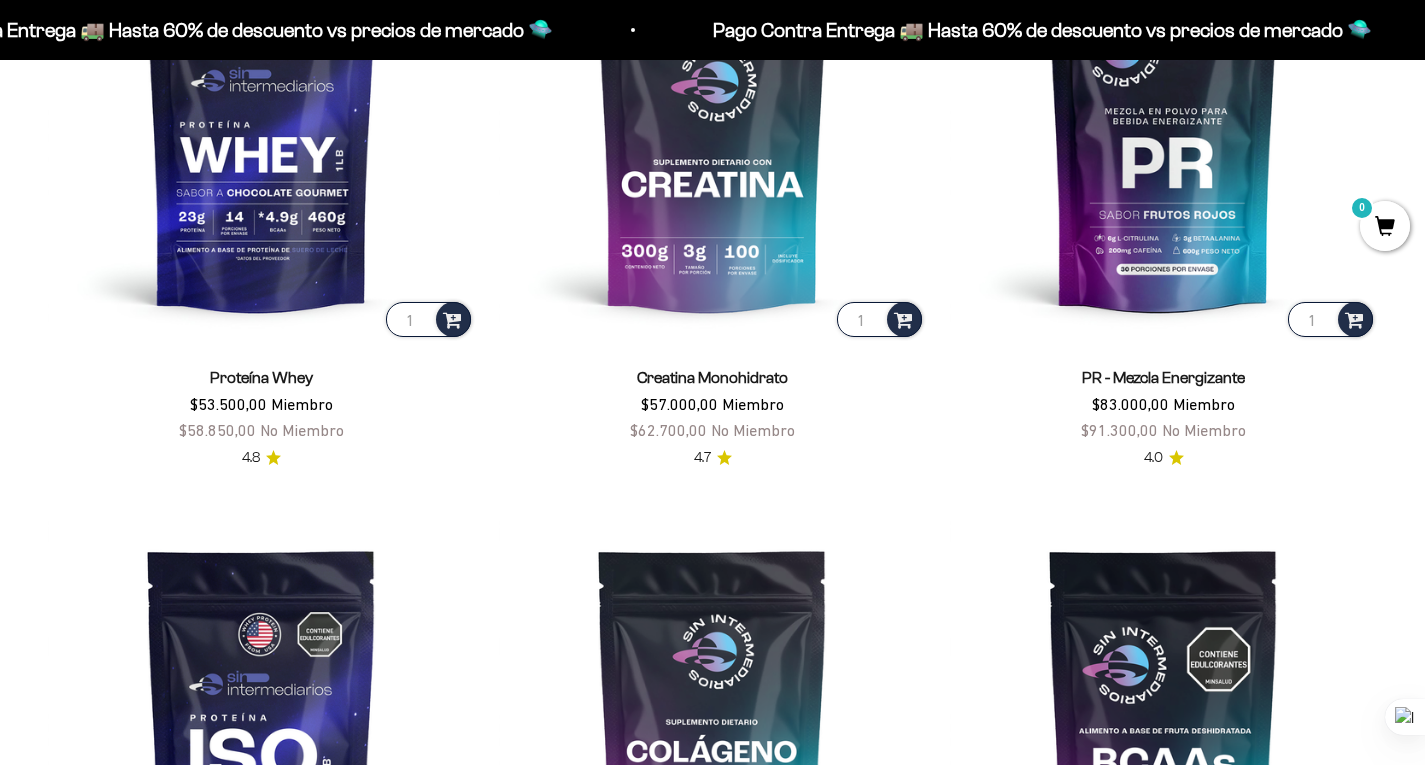 scroll, scrollTop: 995, scrollLeft: 0, axis: vertical 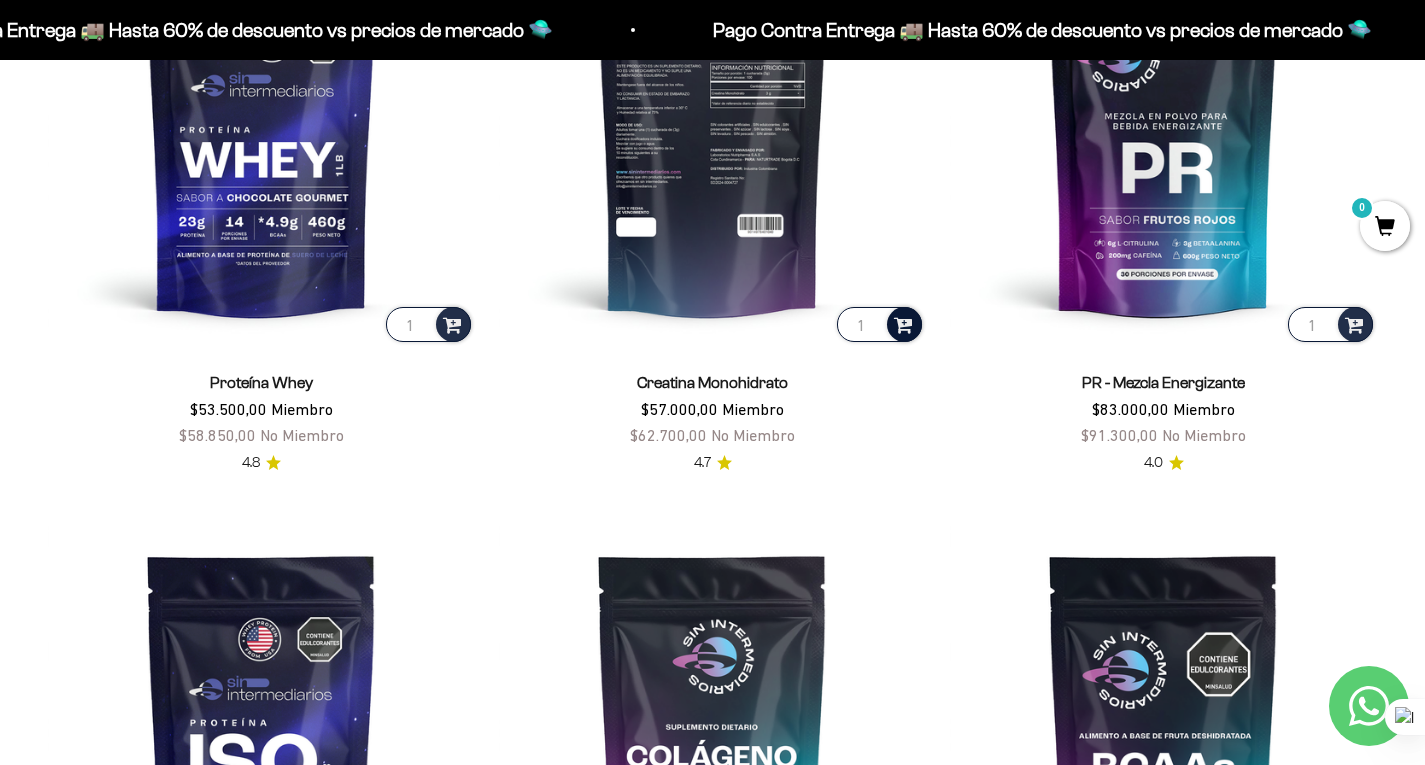 click at bounding box center [903, 323] 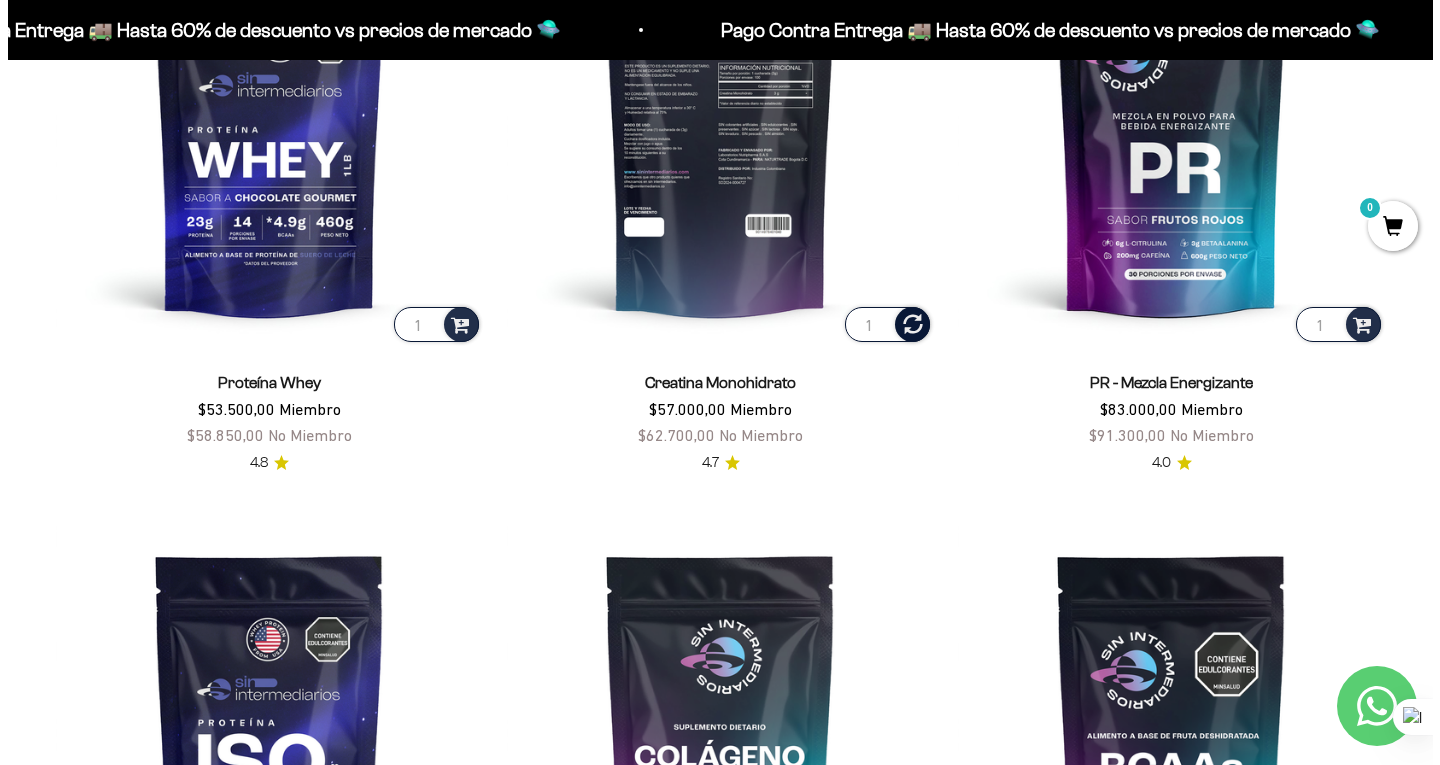 scroll, scrollTop: 1000, scrollLeft: 0, axis: vertical 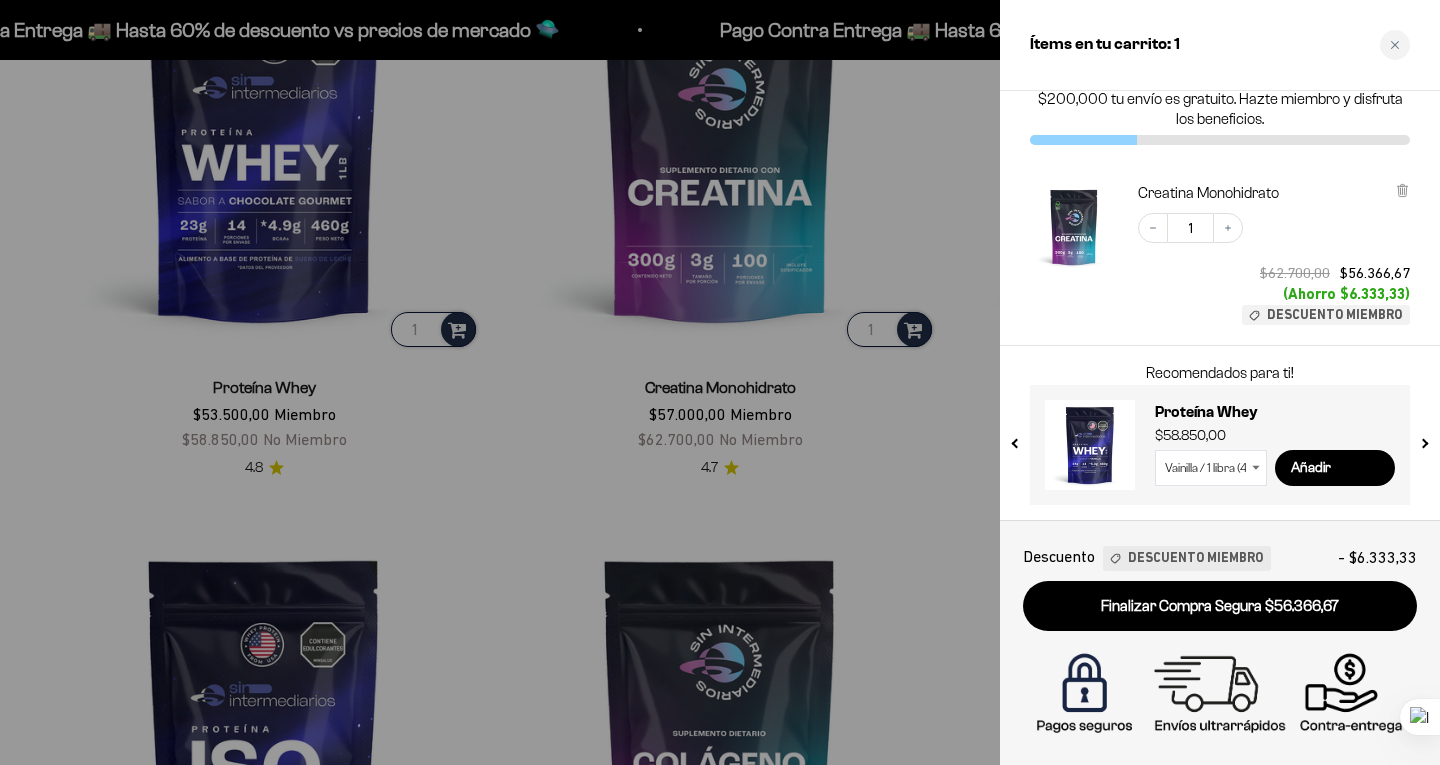click at bounding box center (720, 382) 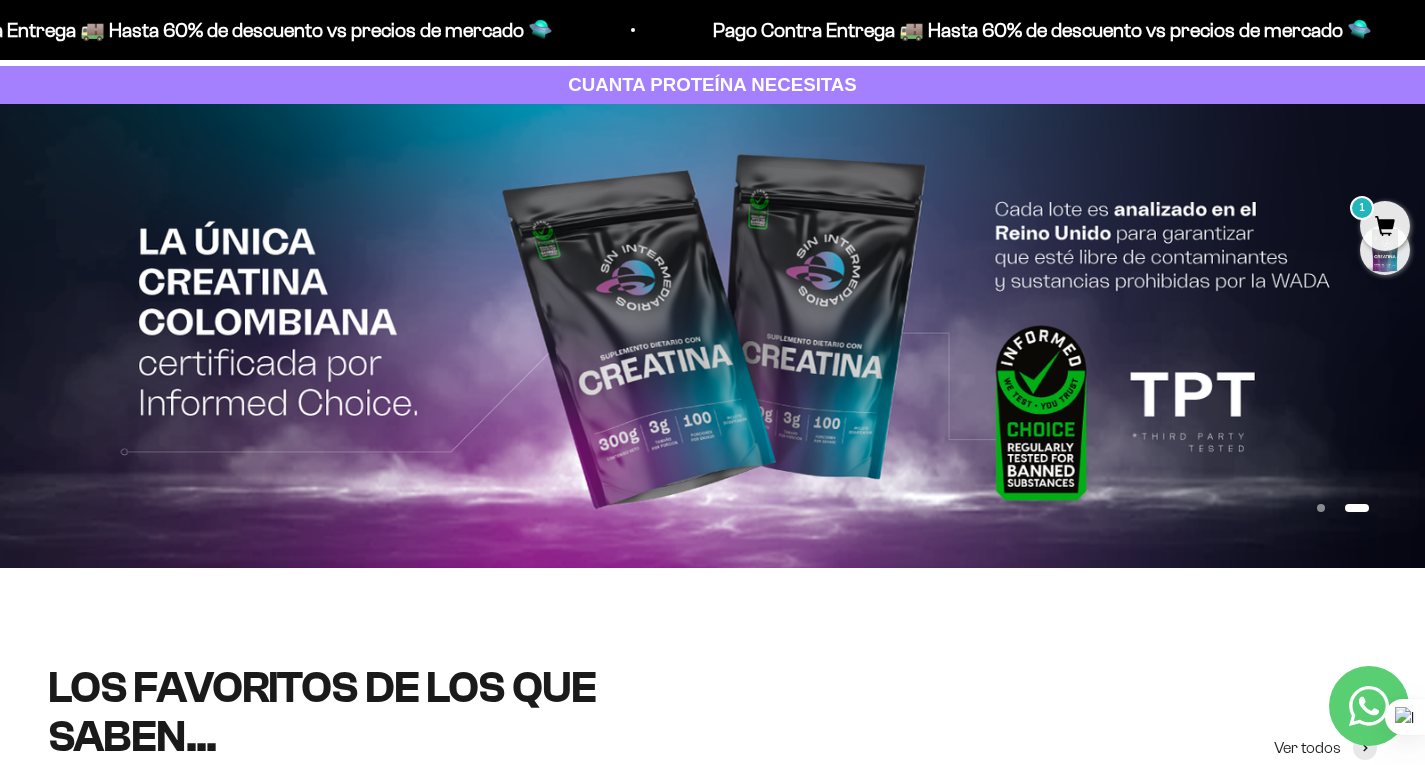 scroll, scrollTop: 0, scrollLeft: 0, axis: both 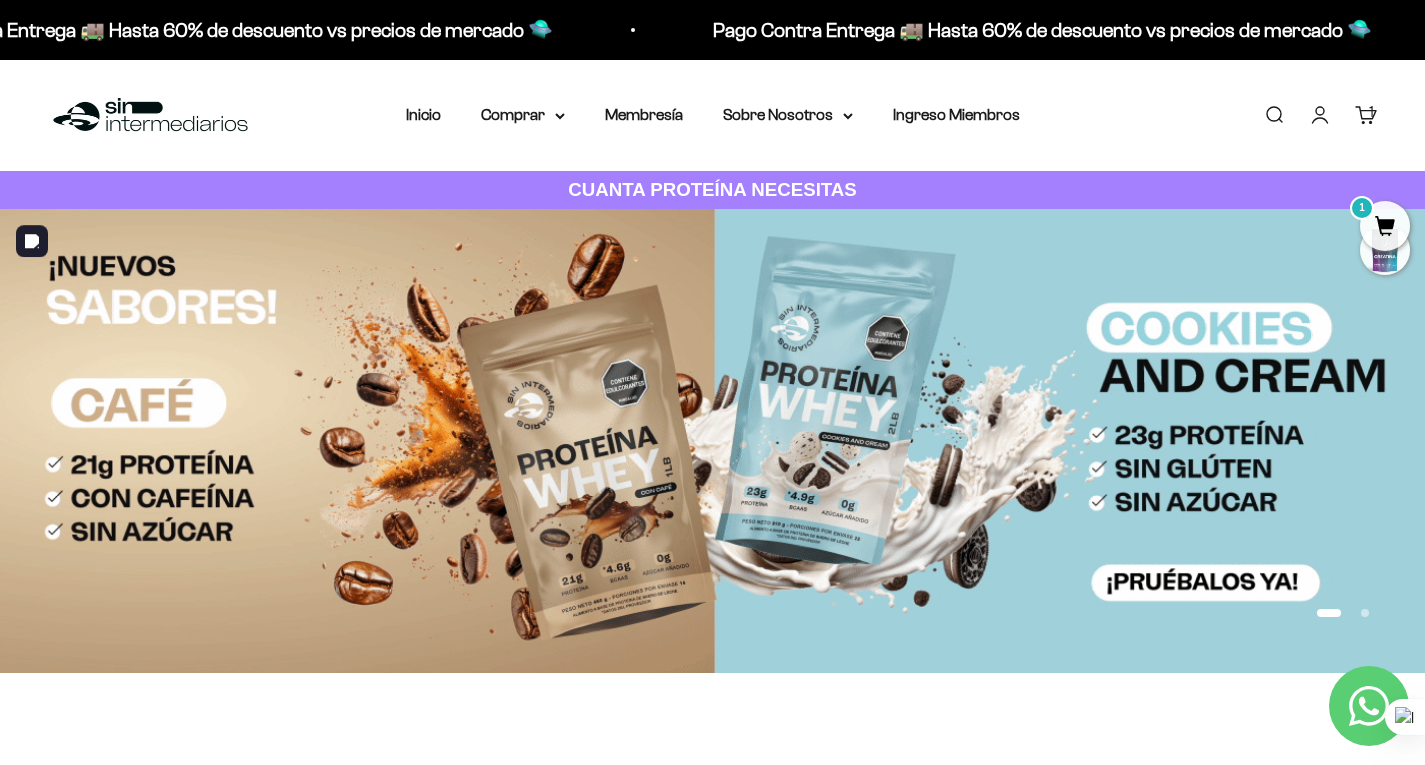 click at bounding box center [712, 441] 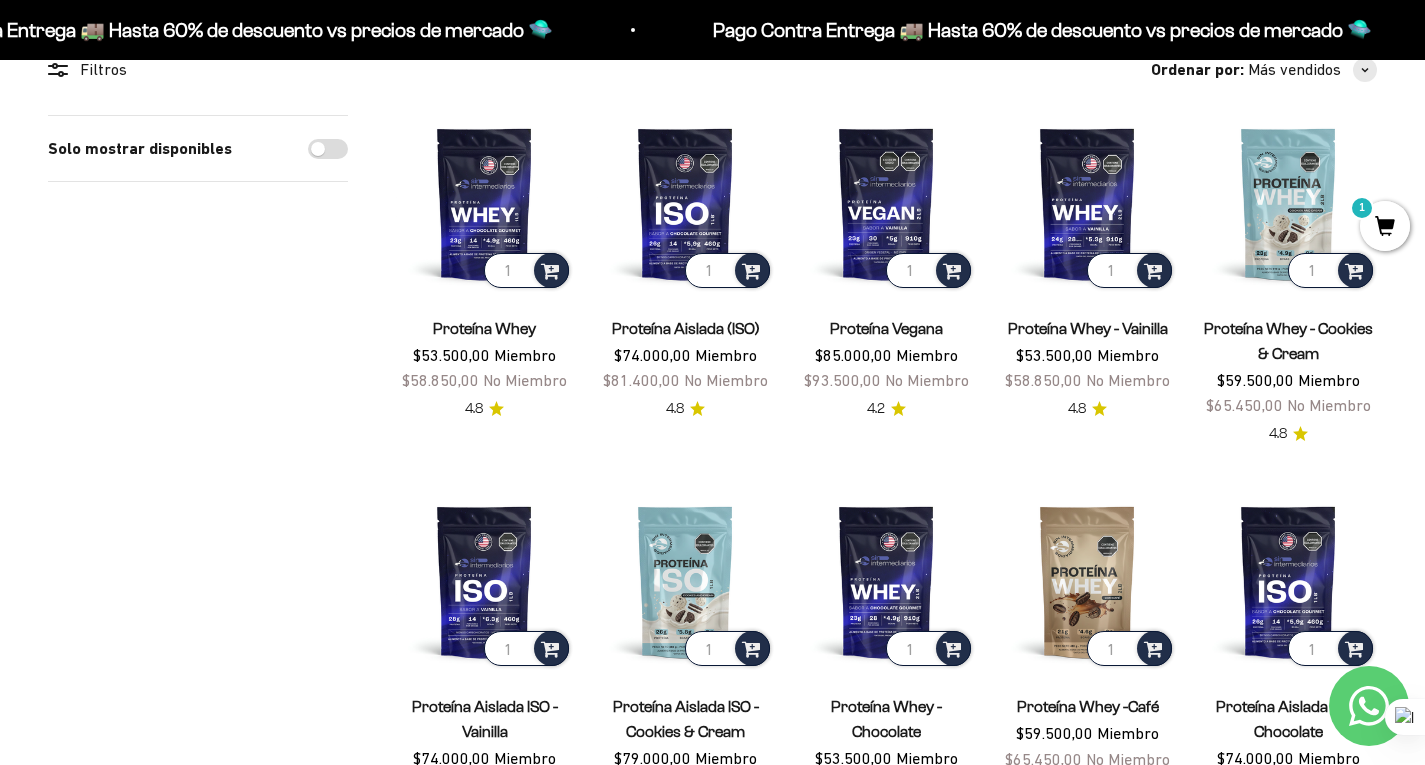 scroll, scrollTop: 300, scrollLeft: 0, axis: vertical 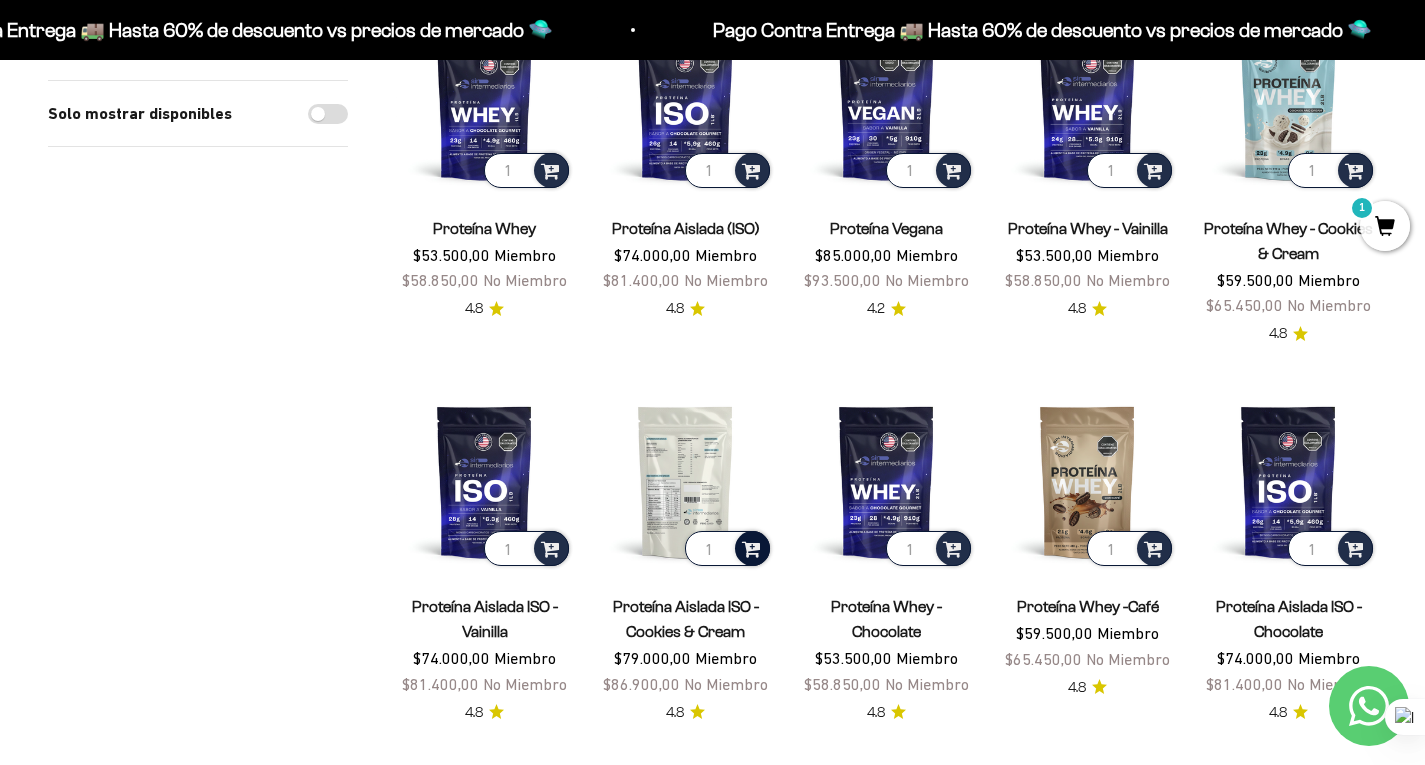 click at bounding box center (751, 547) 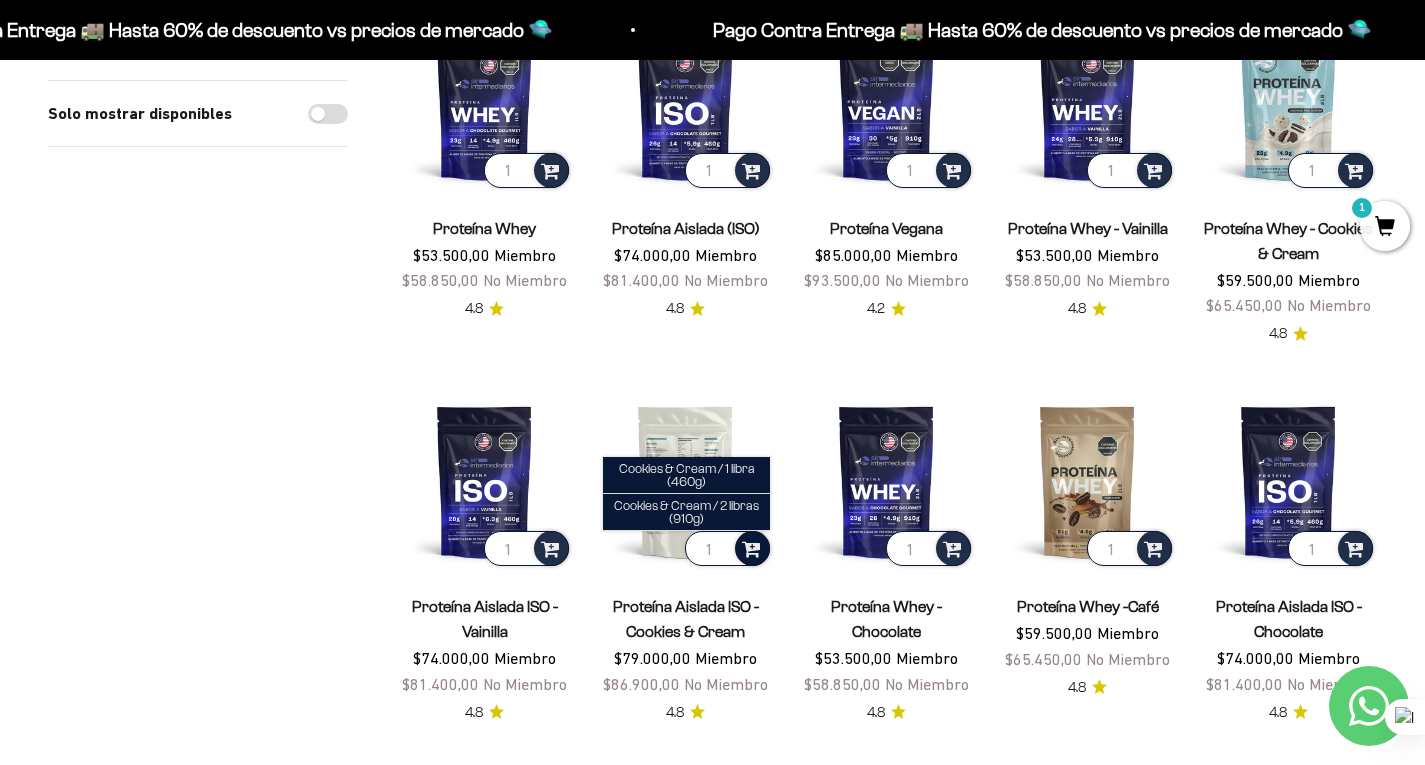 click at bounding box center [751, 547] 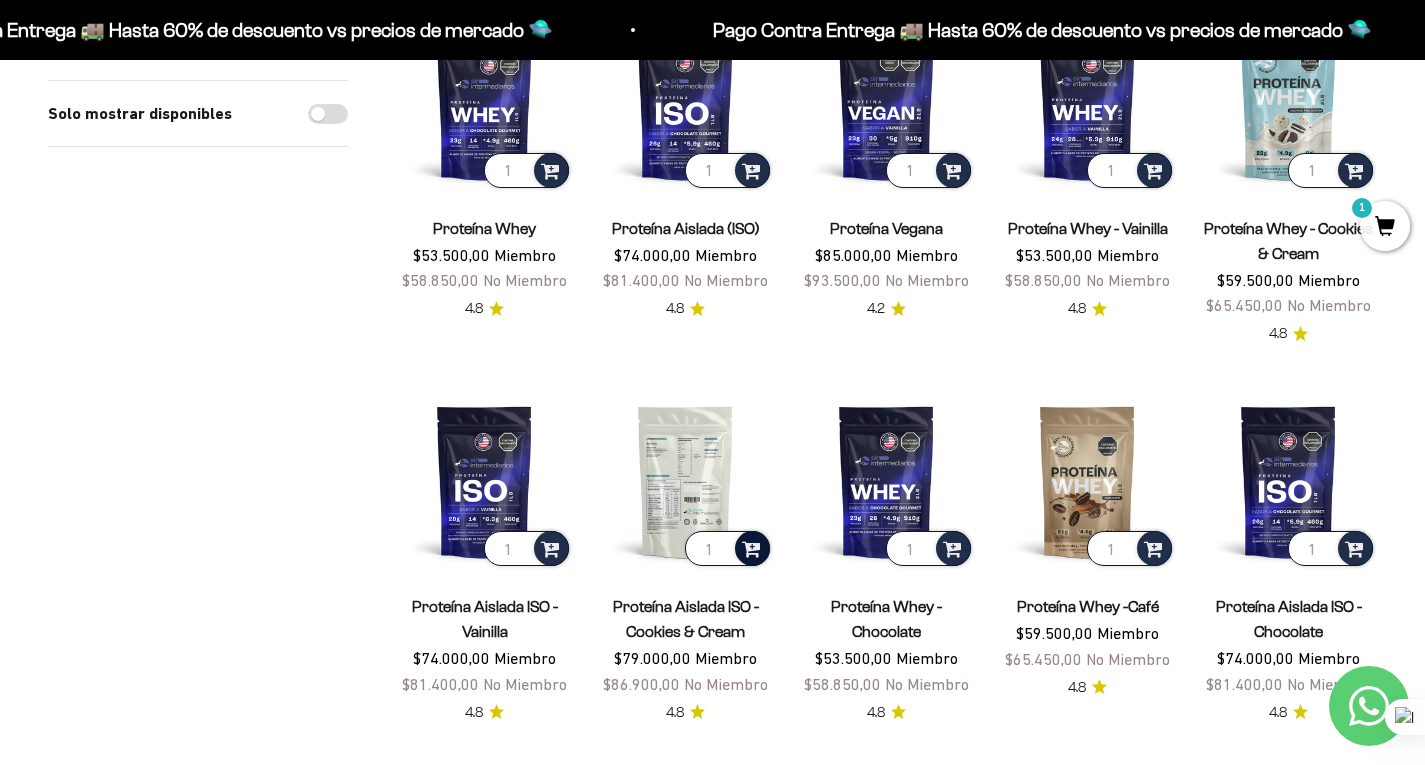 click at bounding box center (751, 547) 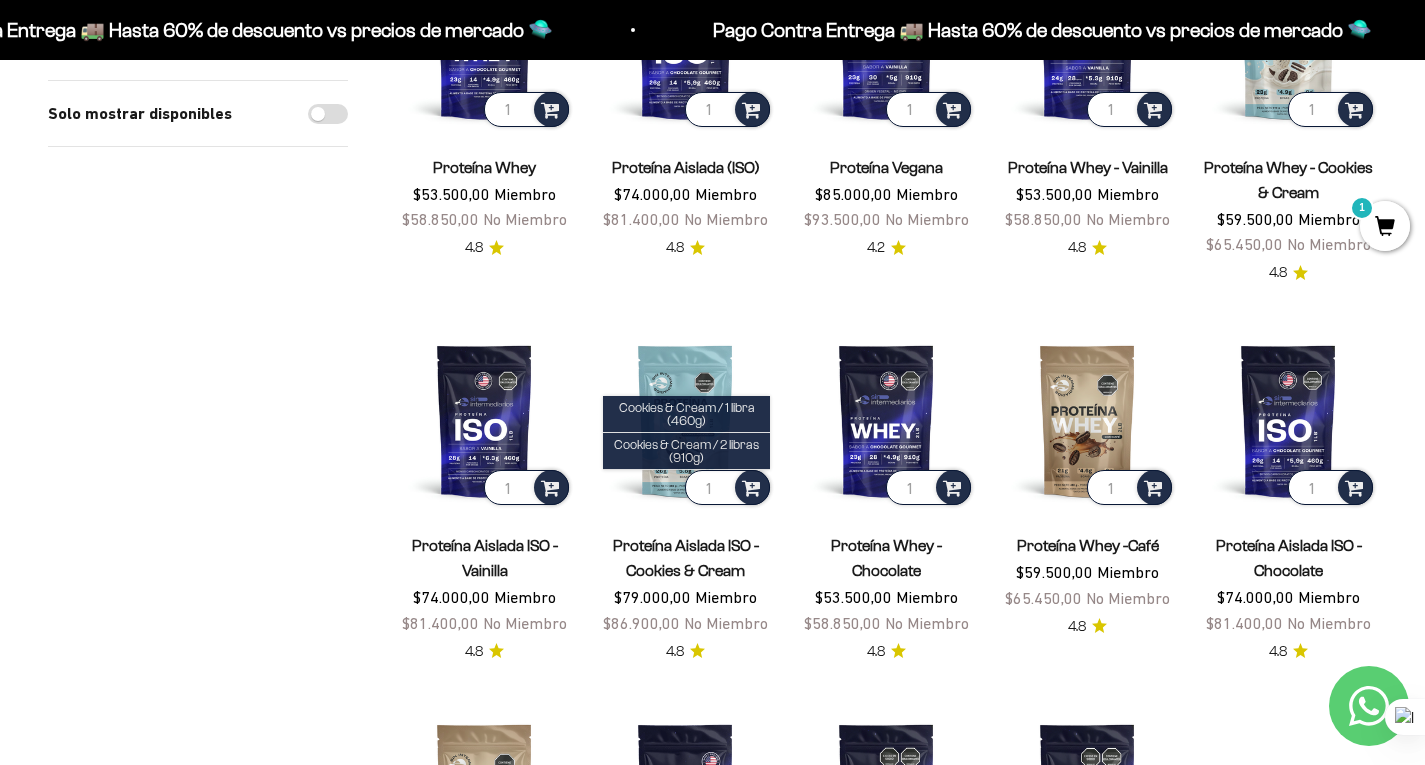 scroll, scrollTop: 400, scrollLeft: 0, axis: vertical 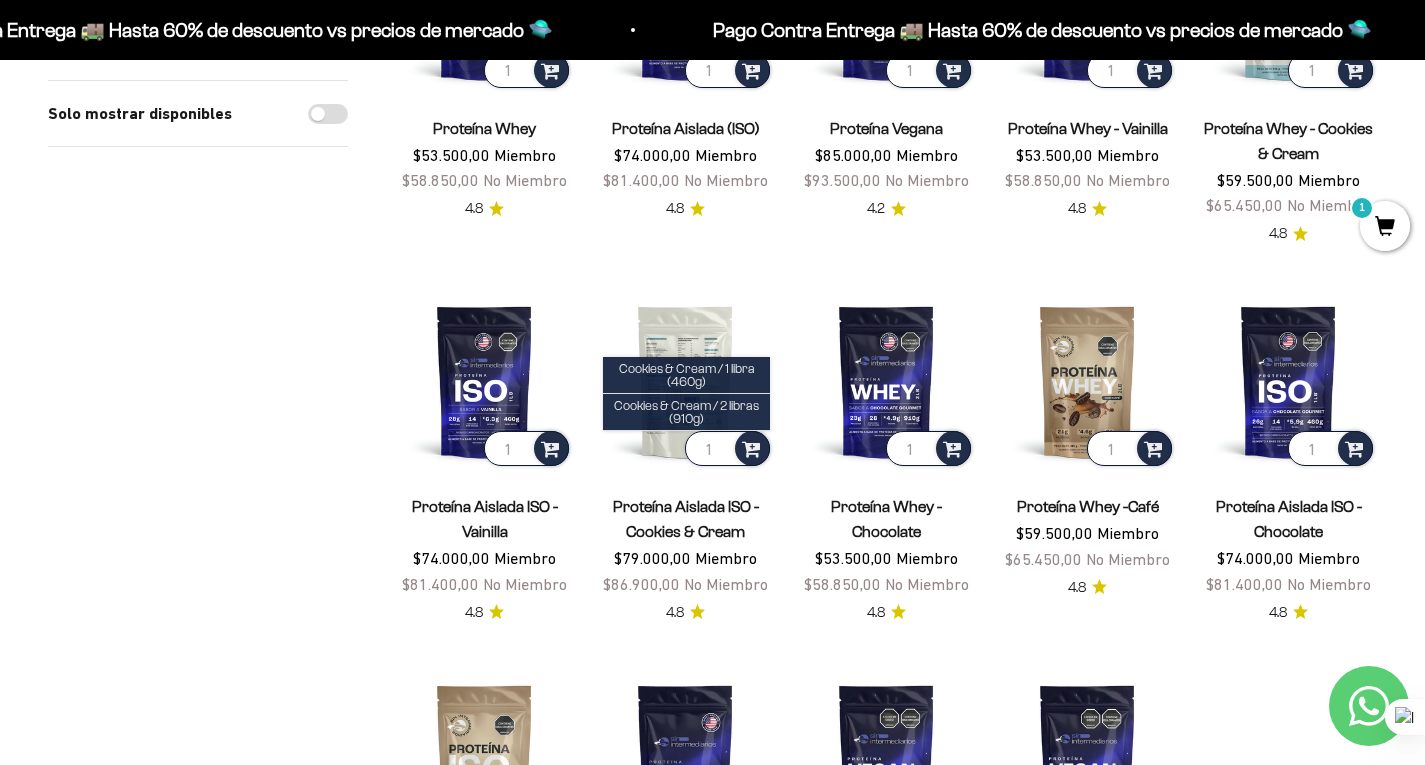 click at bounding box center [685, 381] 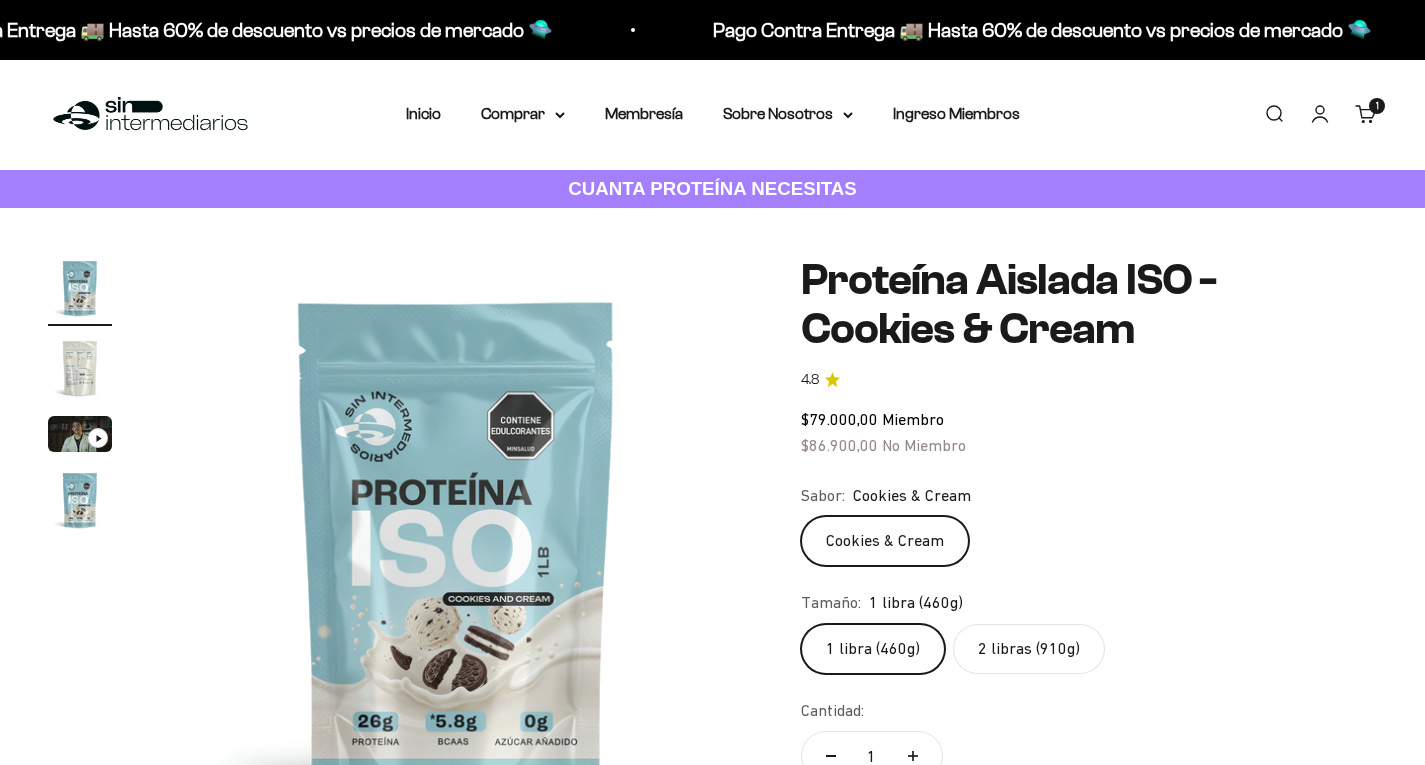scroll, scrollTop: 100, scrollLeft: 0, axis: vertical 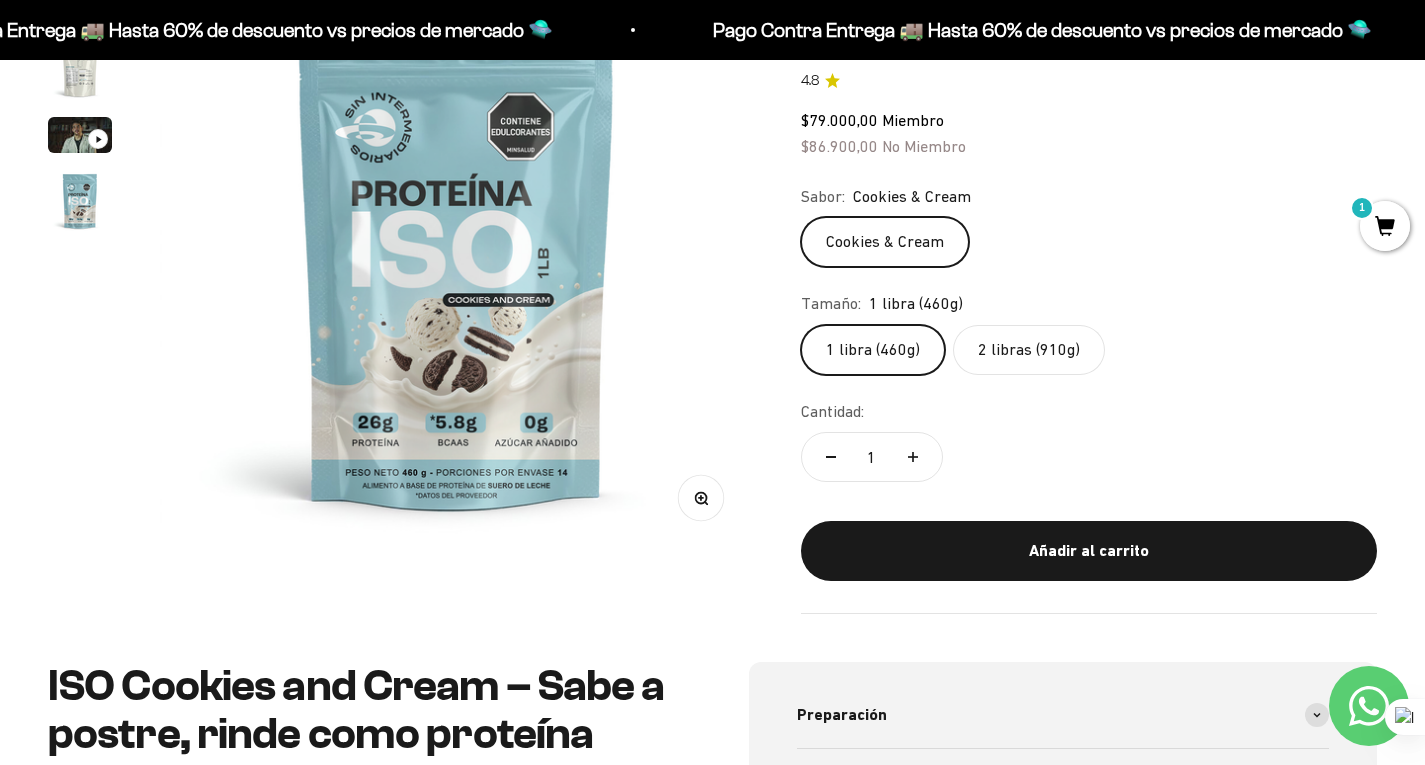 click 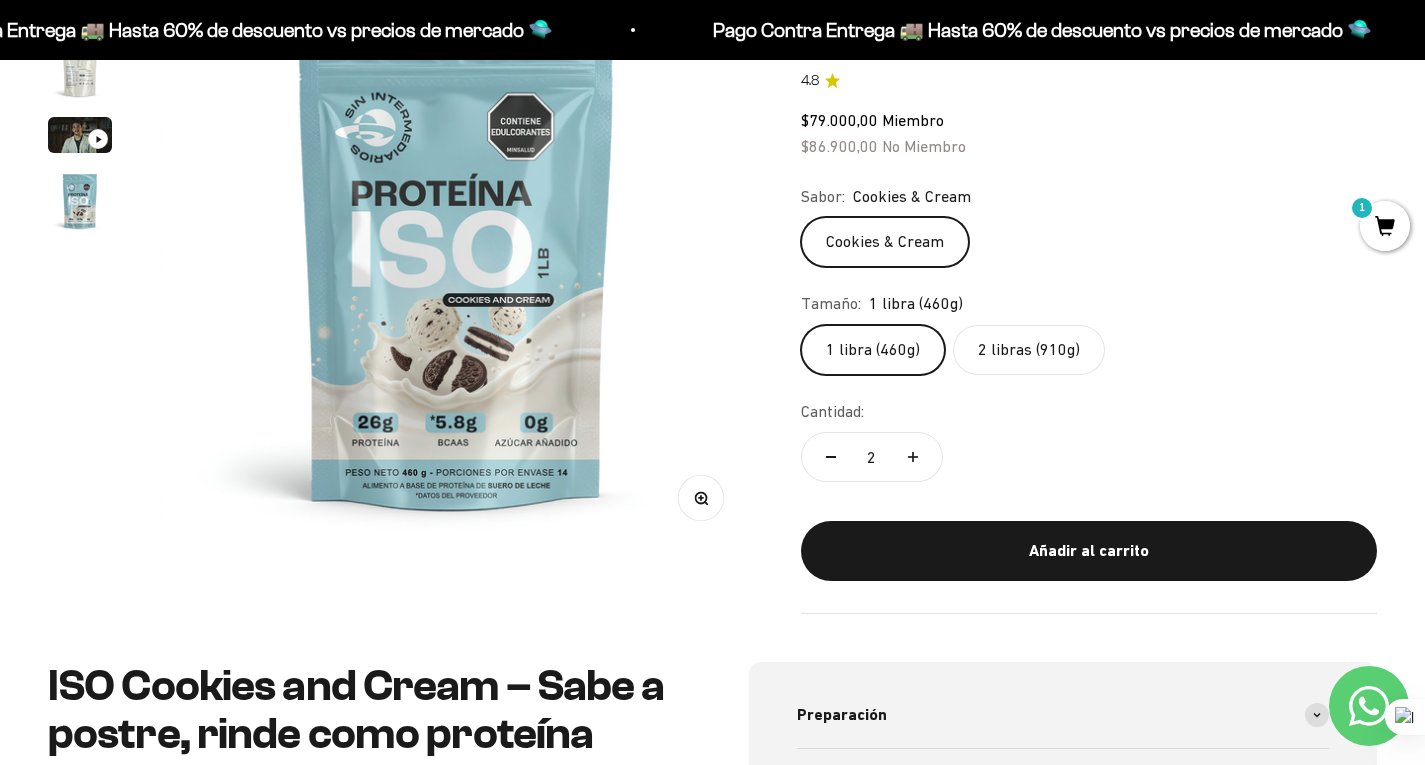 click 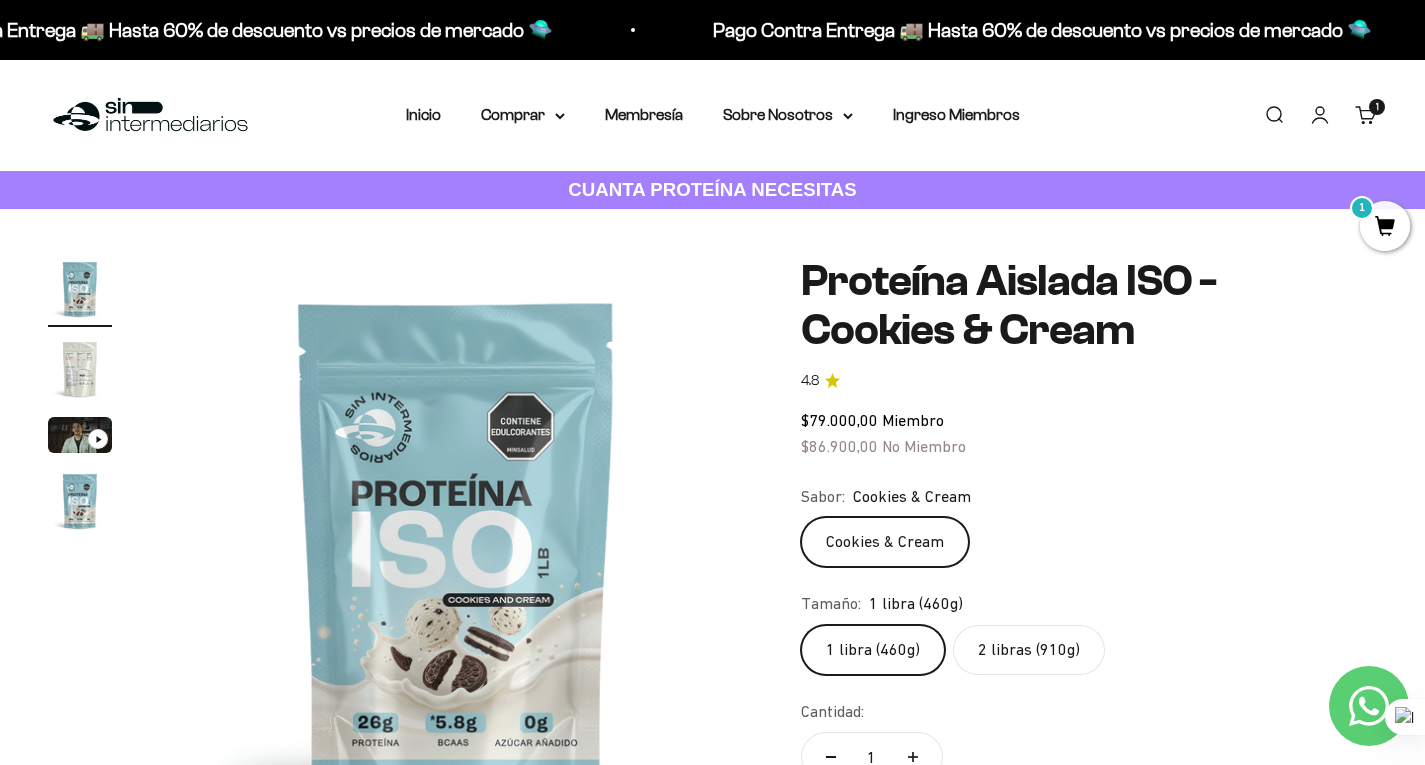 scroll, scrollTop: 200, scrollLeft: 0, axis: vertical 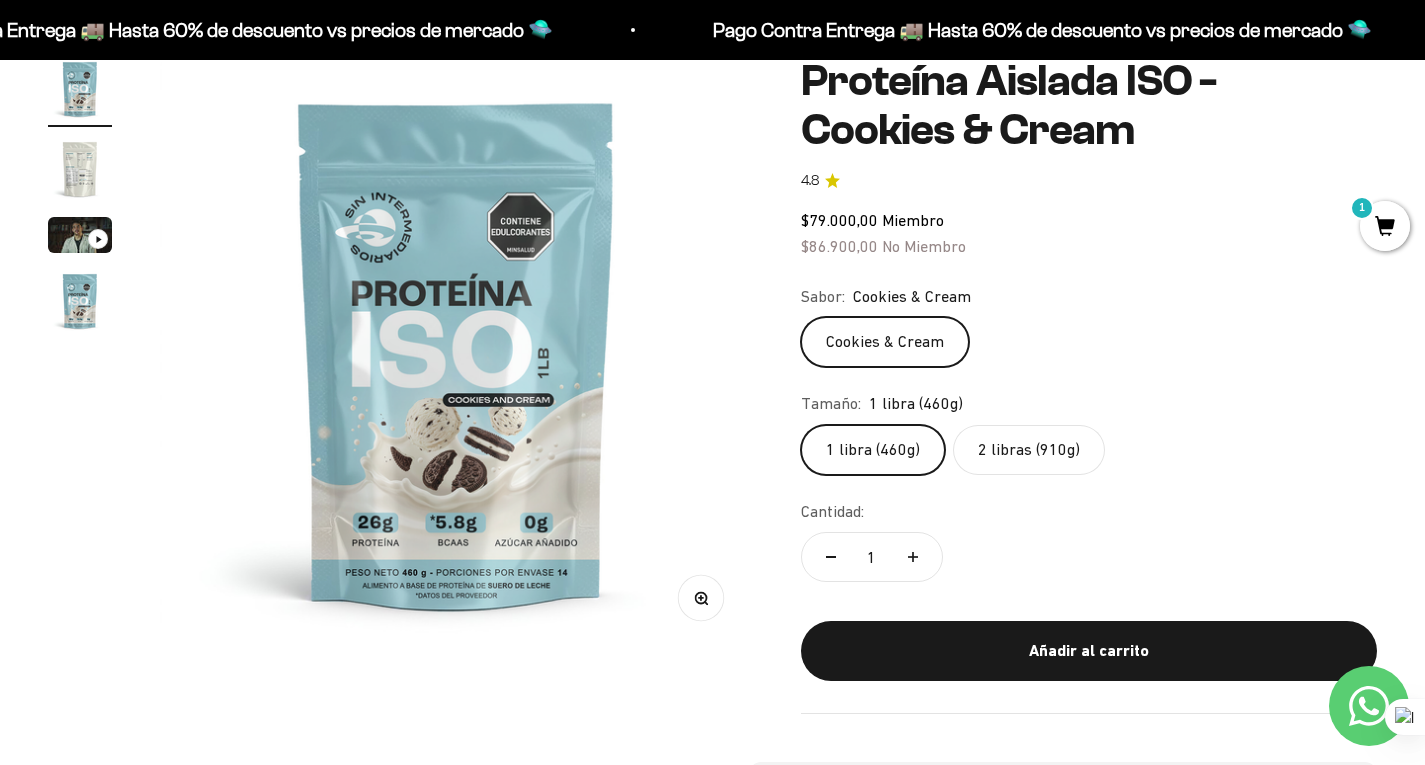 click 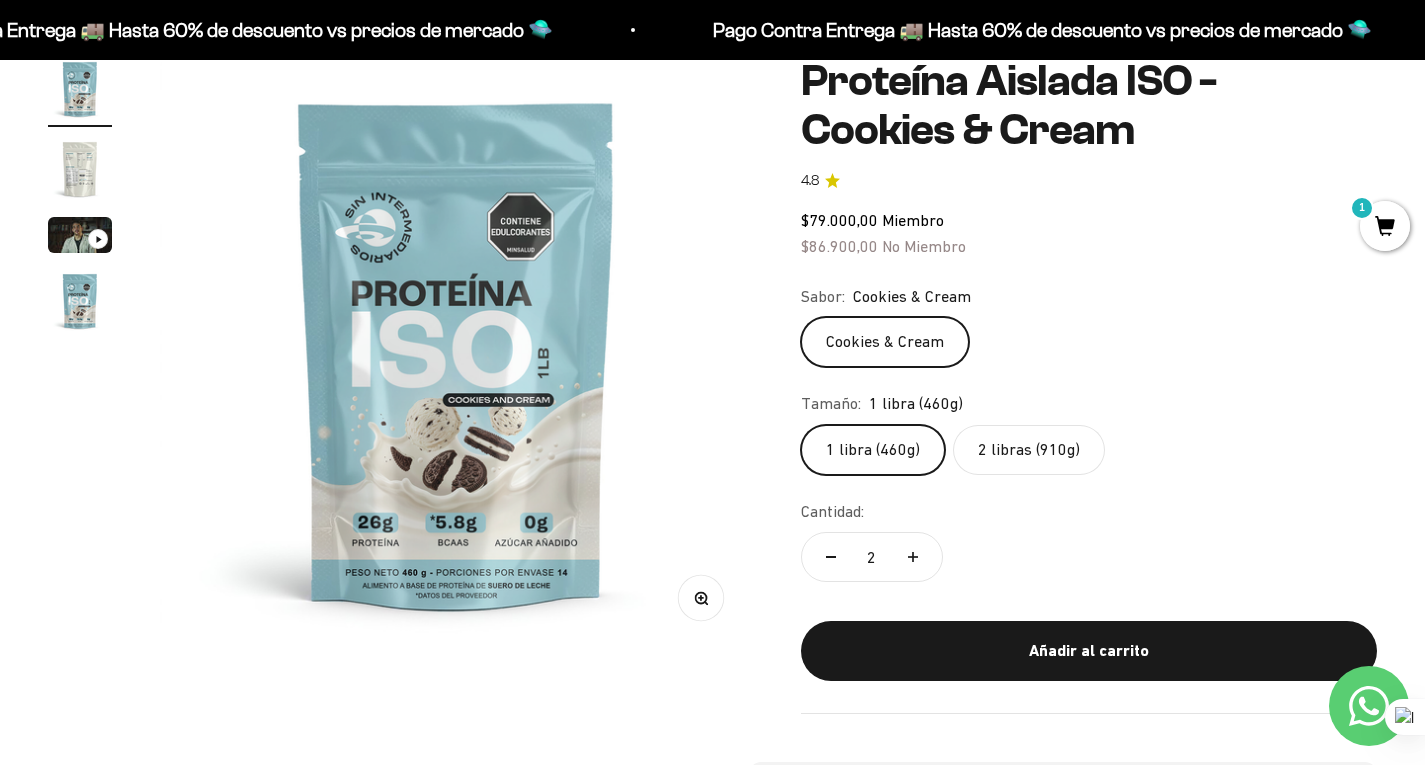 click 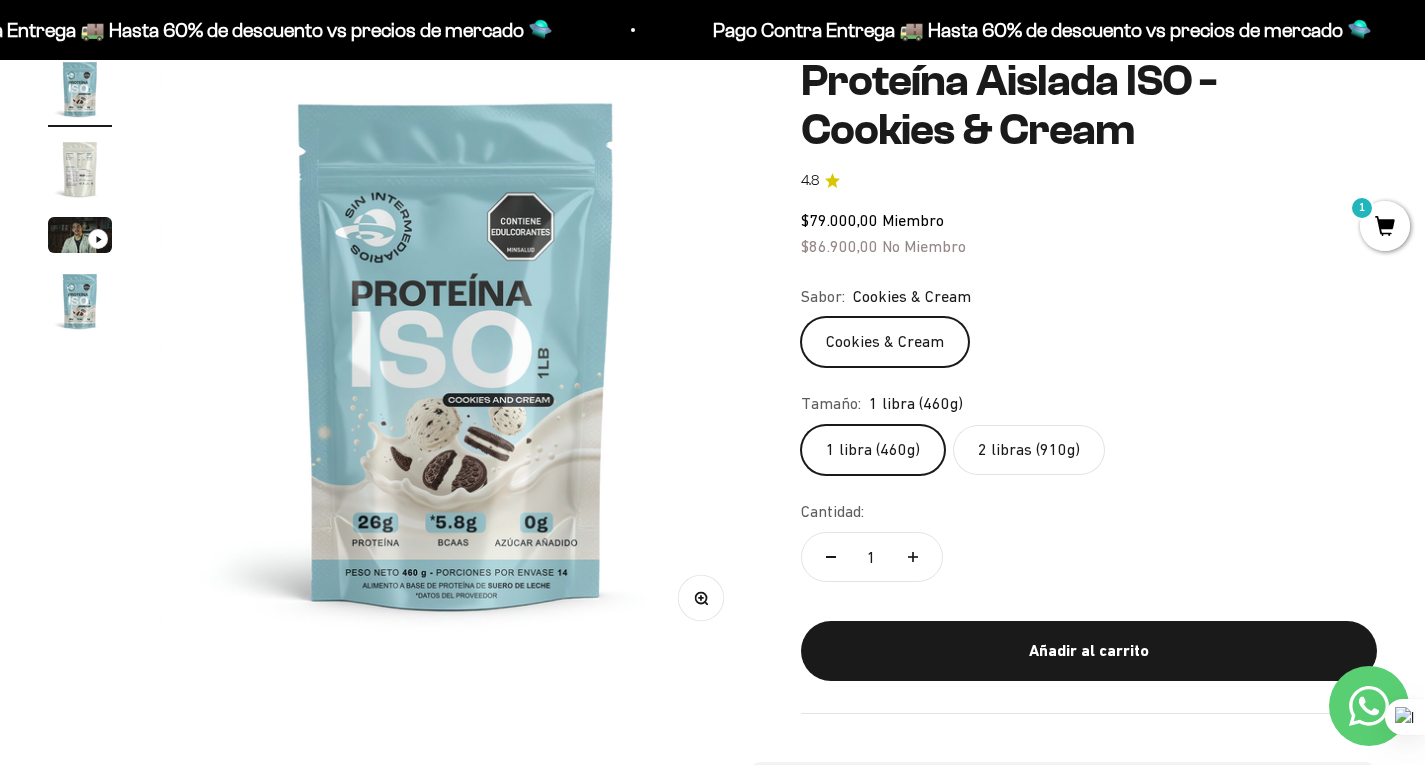 click on "2 libras (910g)" 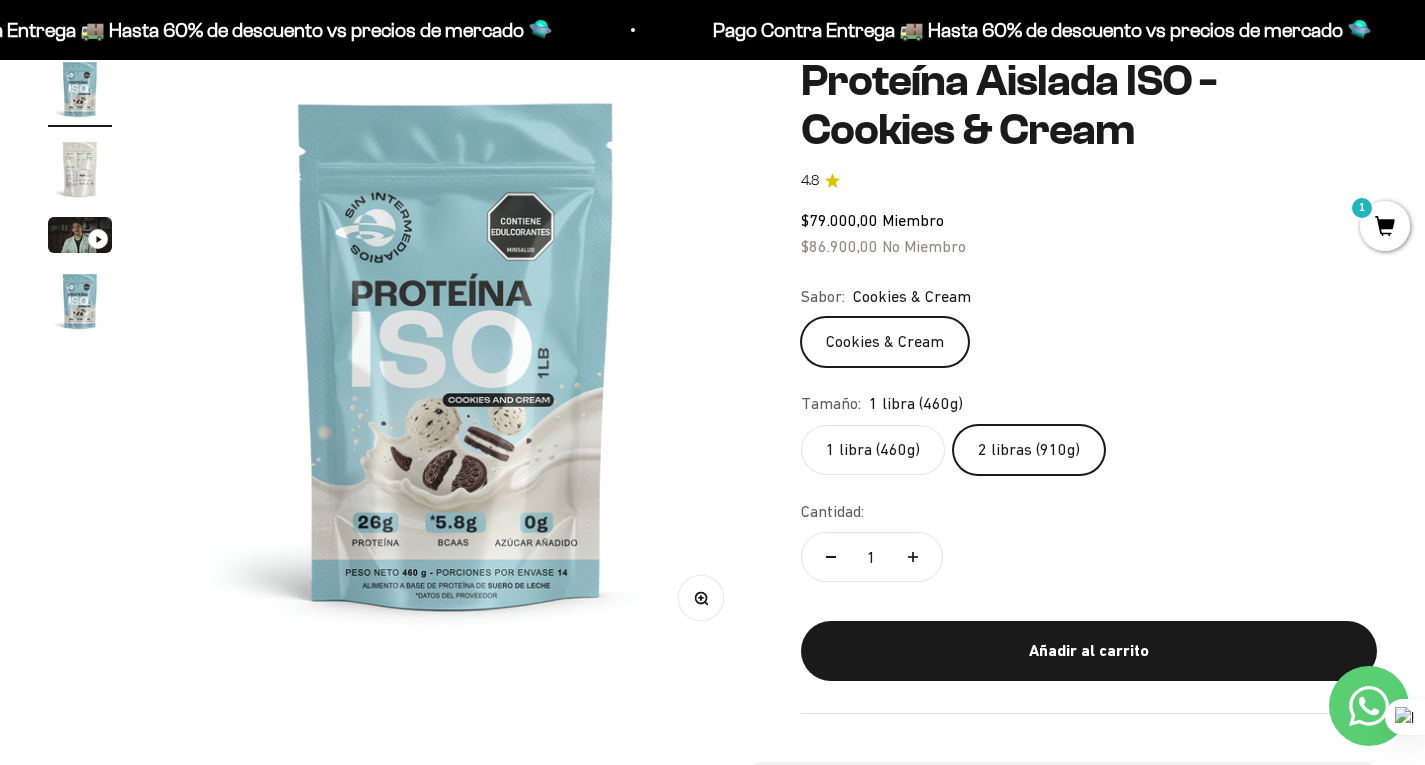 scroll, scrollTop: 0, scrollLeft: 1849, axis: horizontal 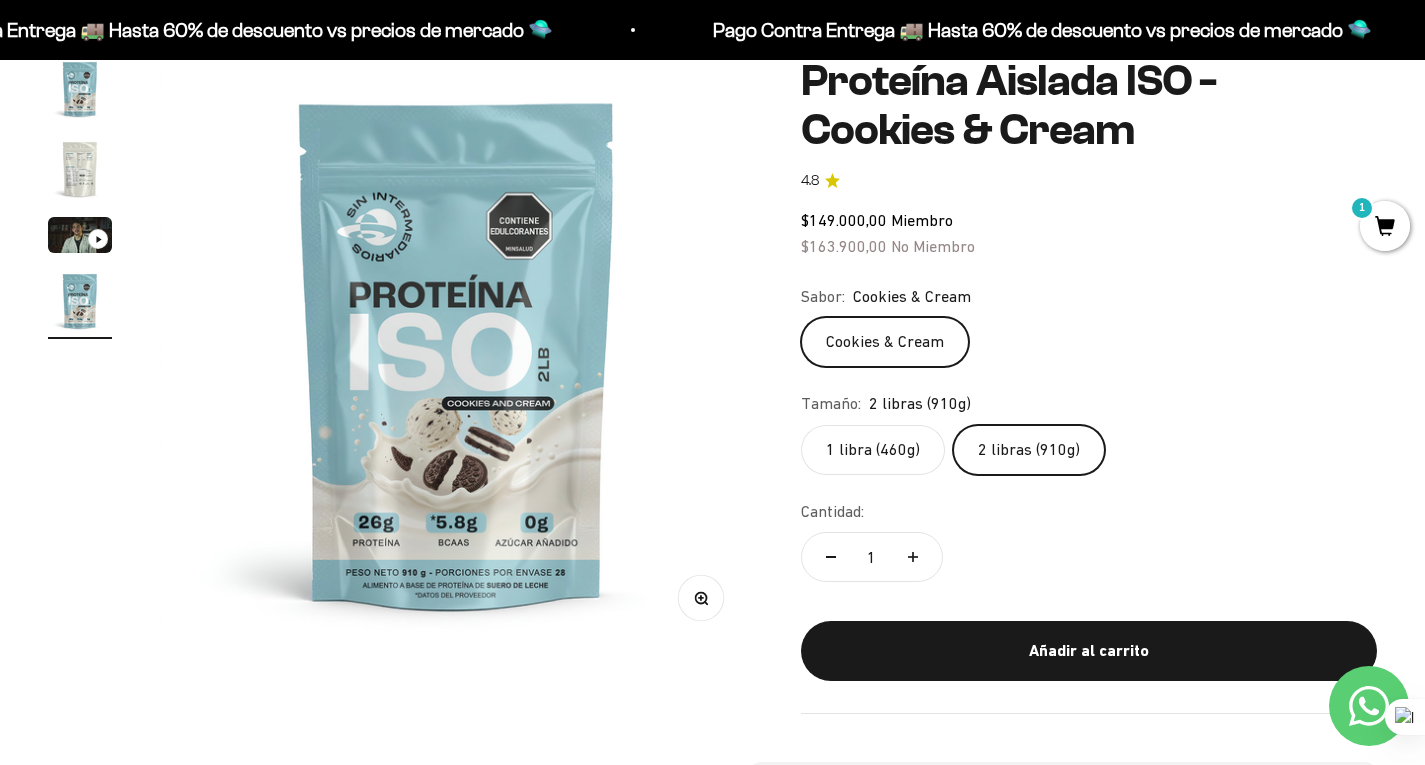click on "1 libra (460g)" 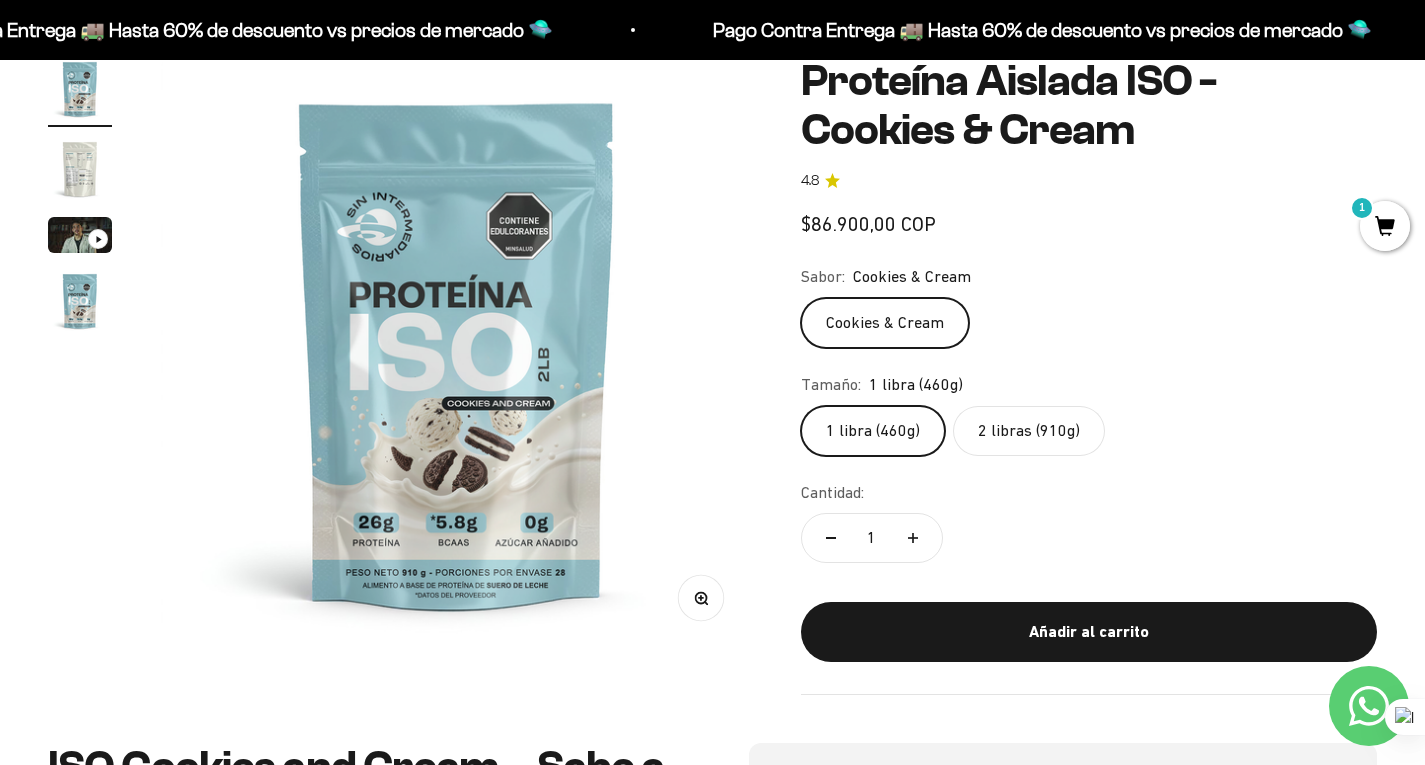 scroll, scrollTop: 0, scrollLeft: 0, axis: both 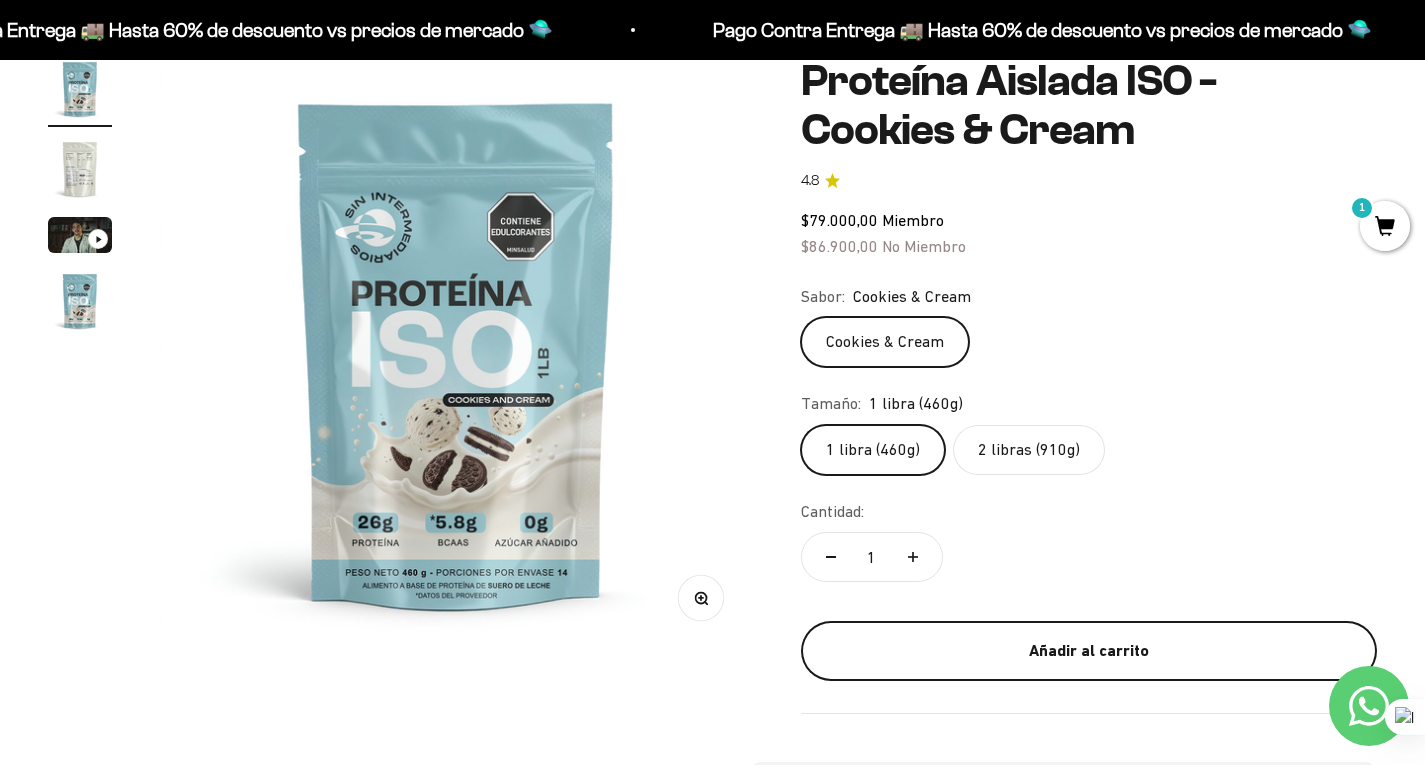 click on "Añadir al carrito" at bounding box center [1089, 651] 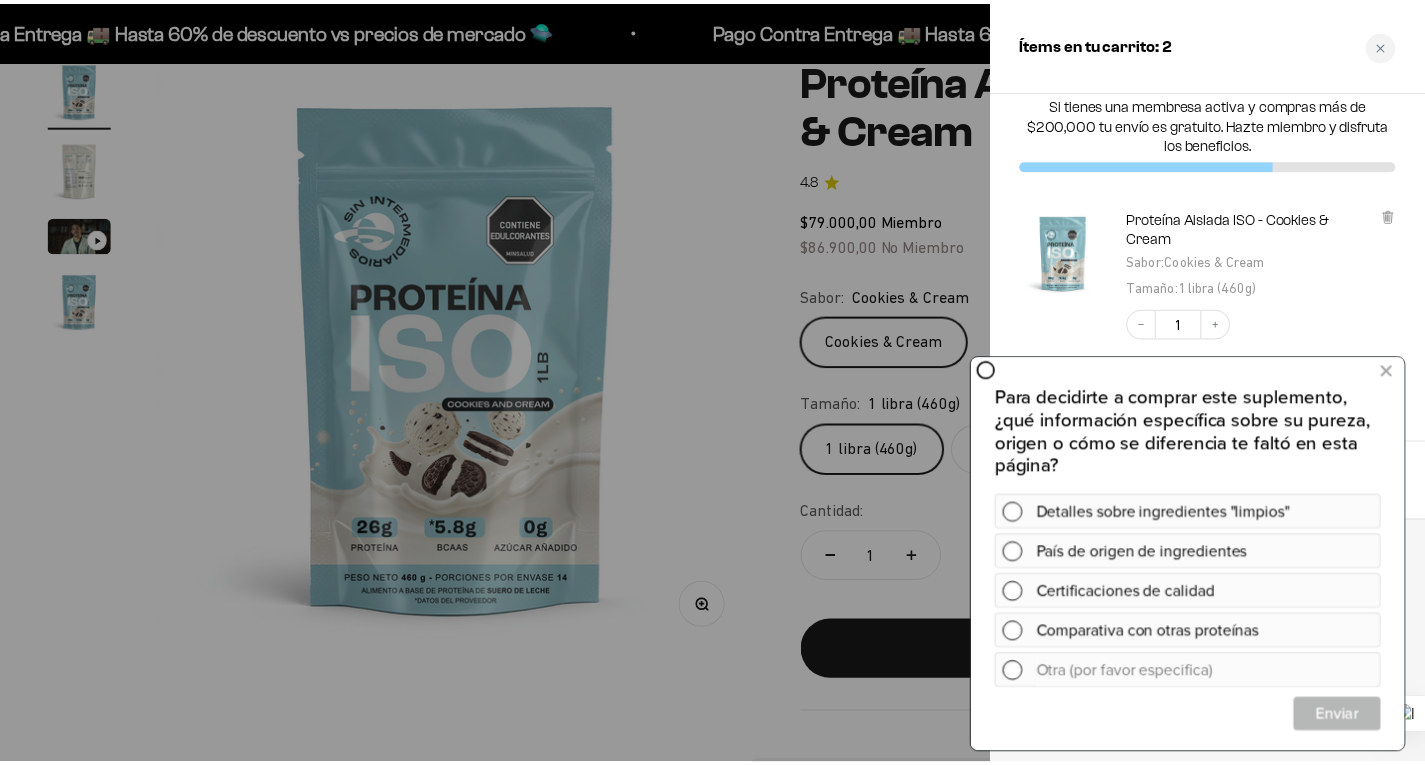scroll, scrollTop: 0, scrollLeft: 0, axis: both 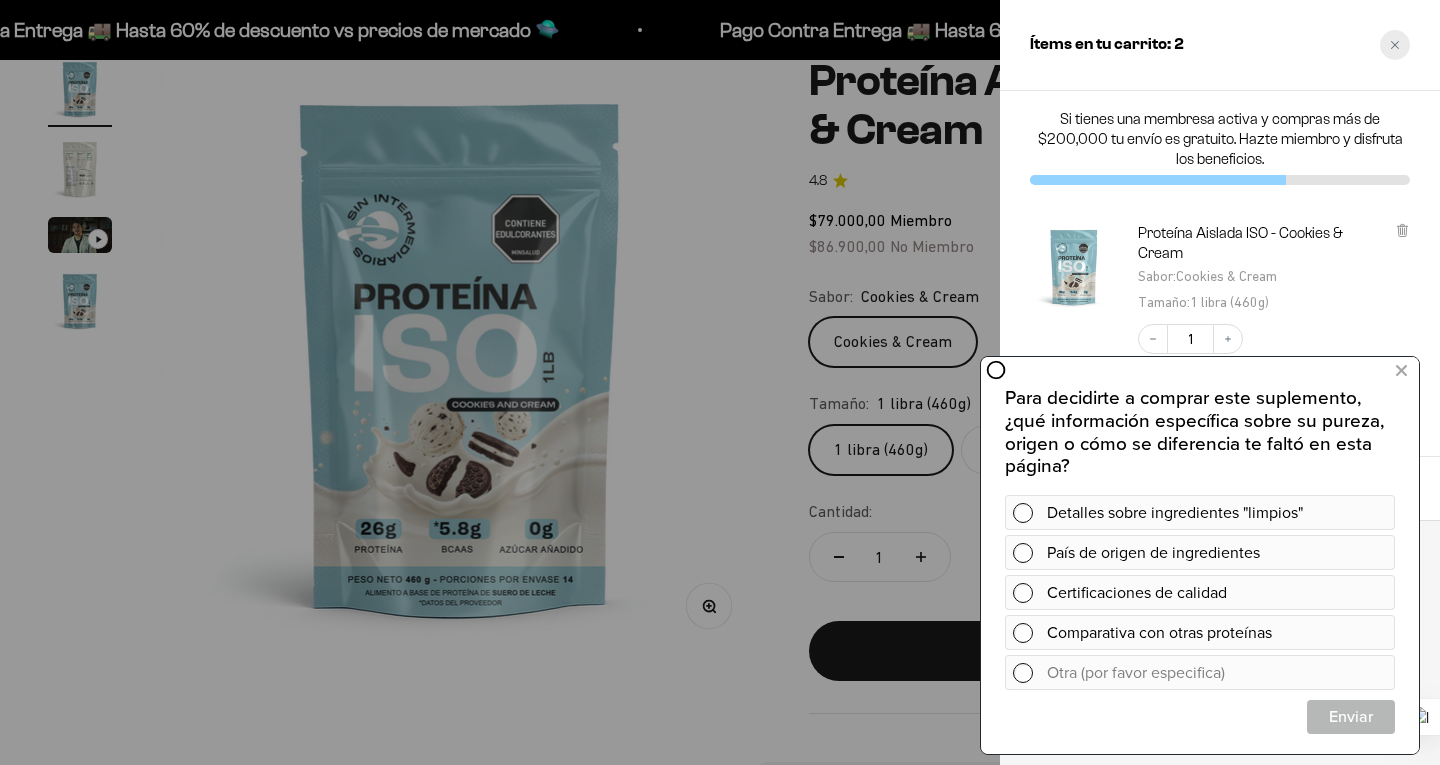 click 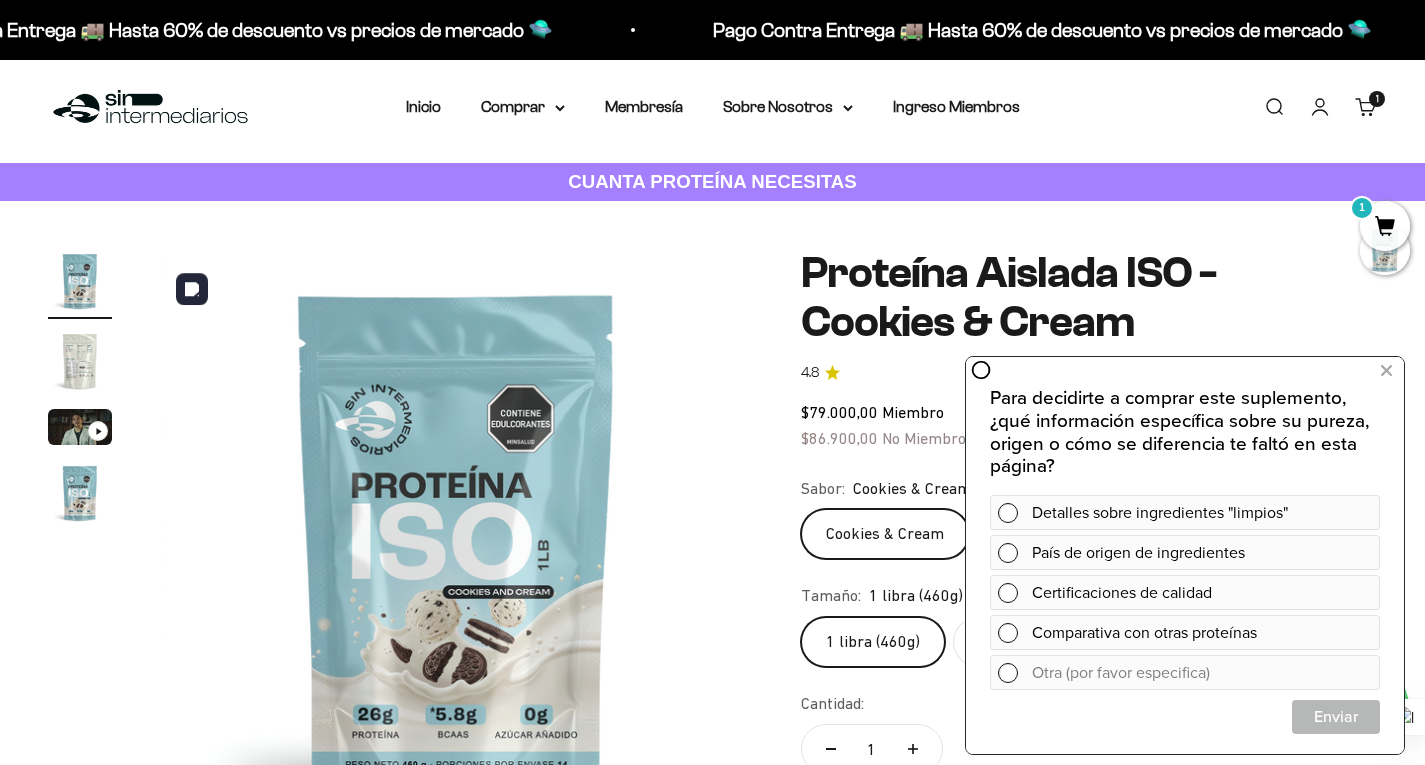 scroll, scrollTop: 0, scrollLeft: 0, axis: both 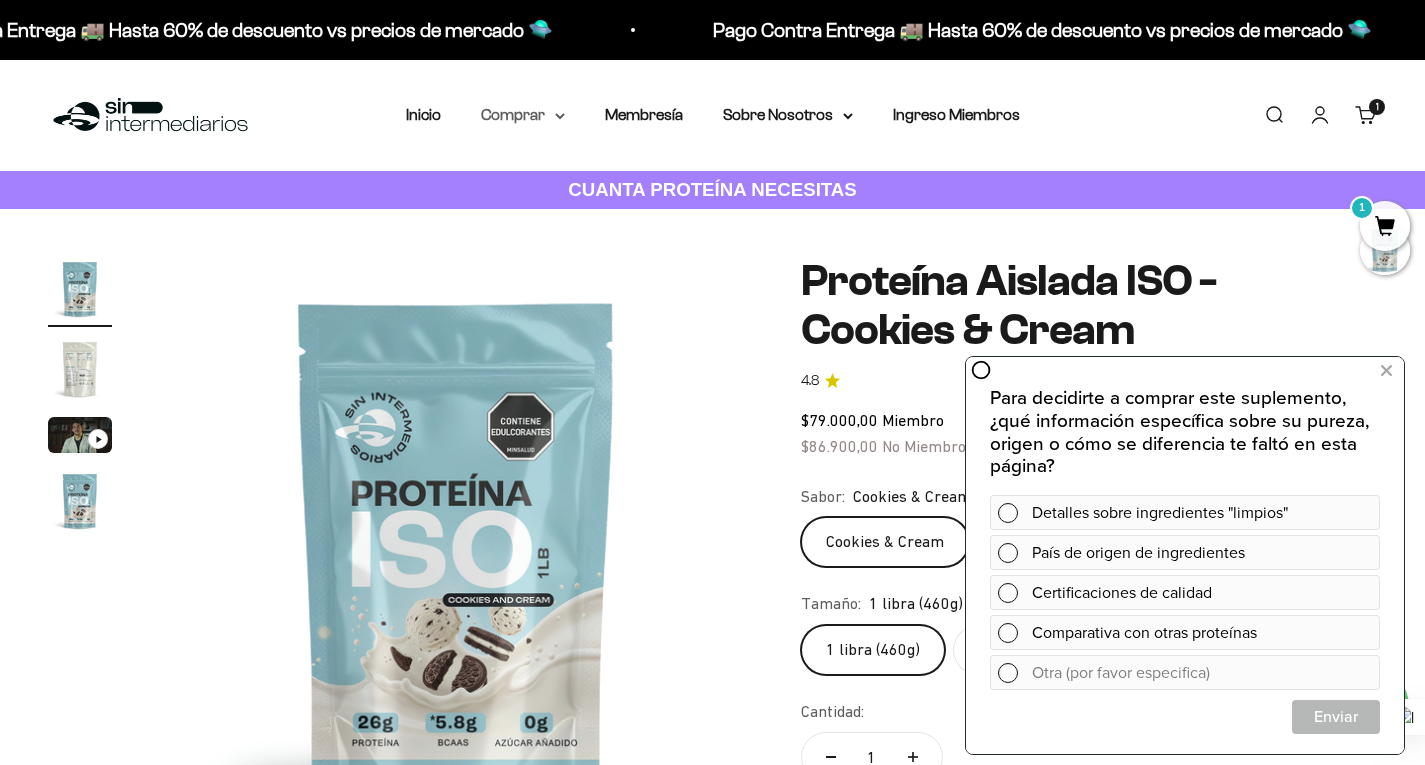 click on "Comprar" at bounding box center (523, 115) 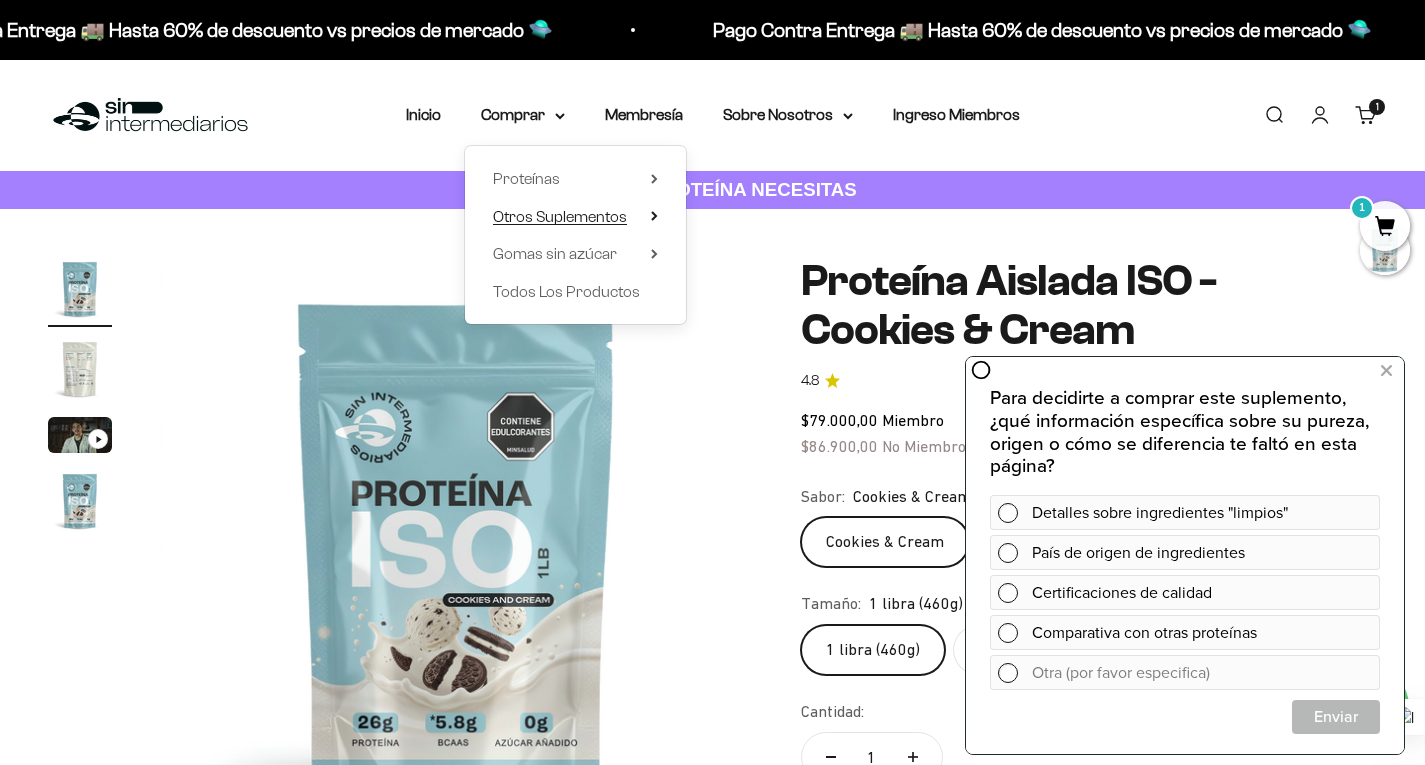 click on "Otros Suplementos" at bounding box center [560, 216] 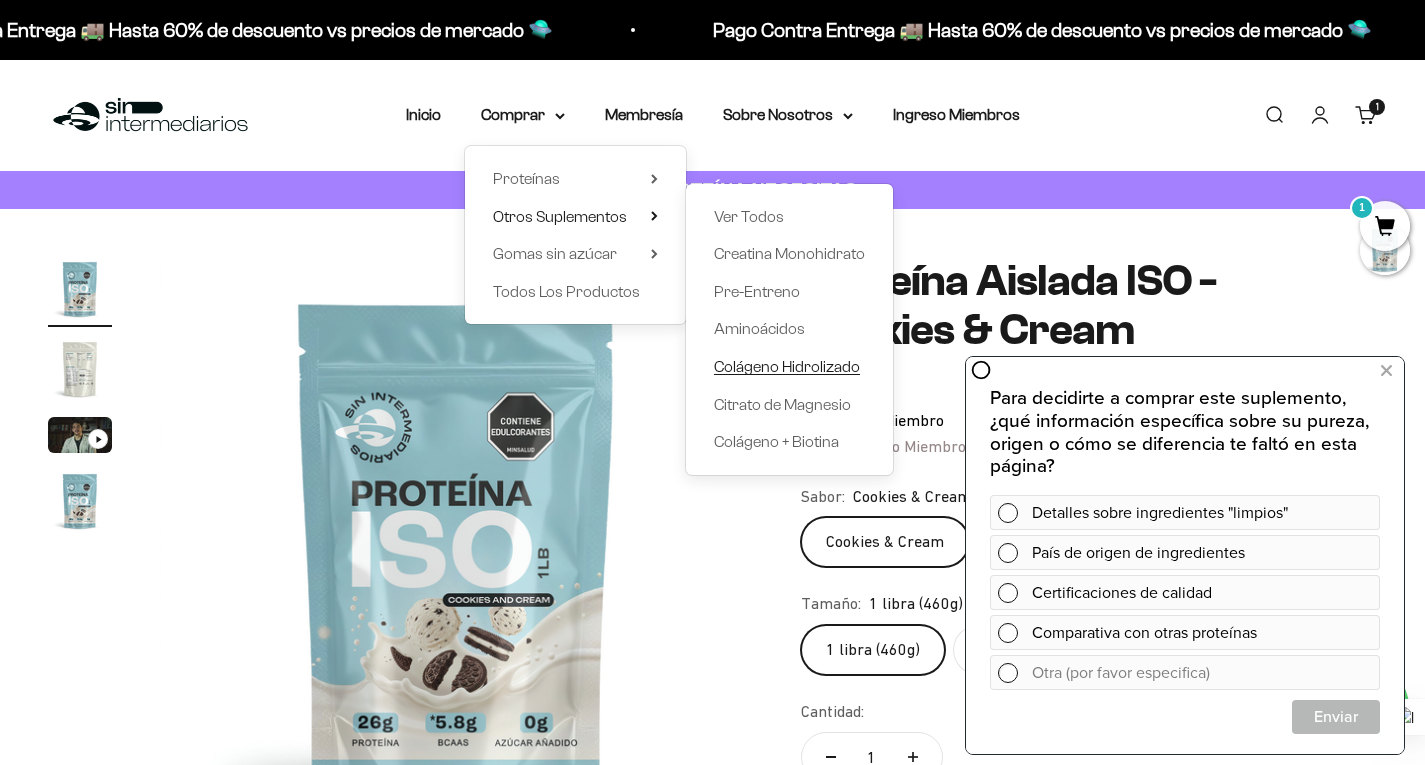 click on "Colágeno Hidrolizado" at bounding box center [787, 366] 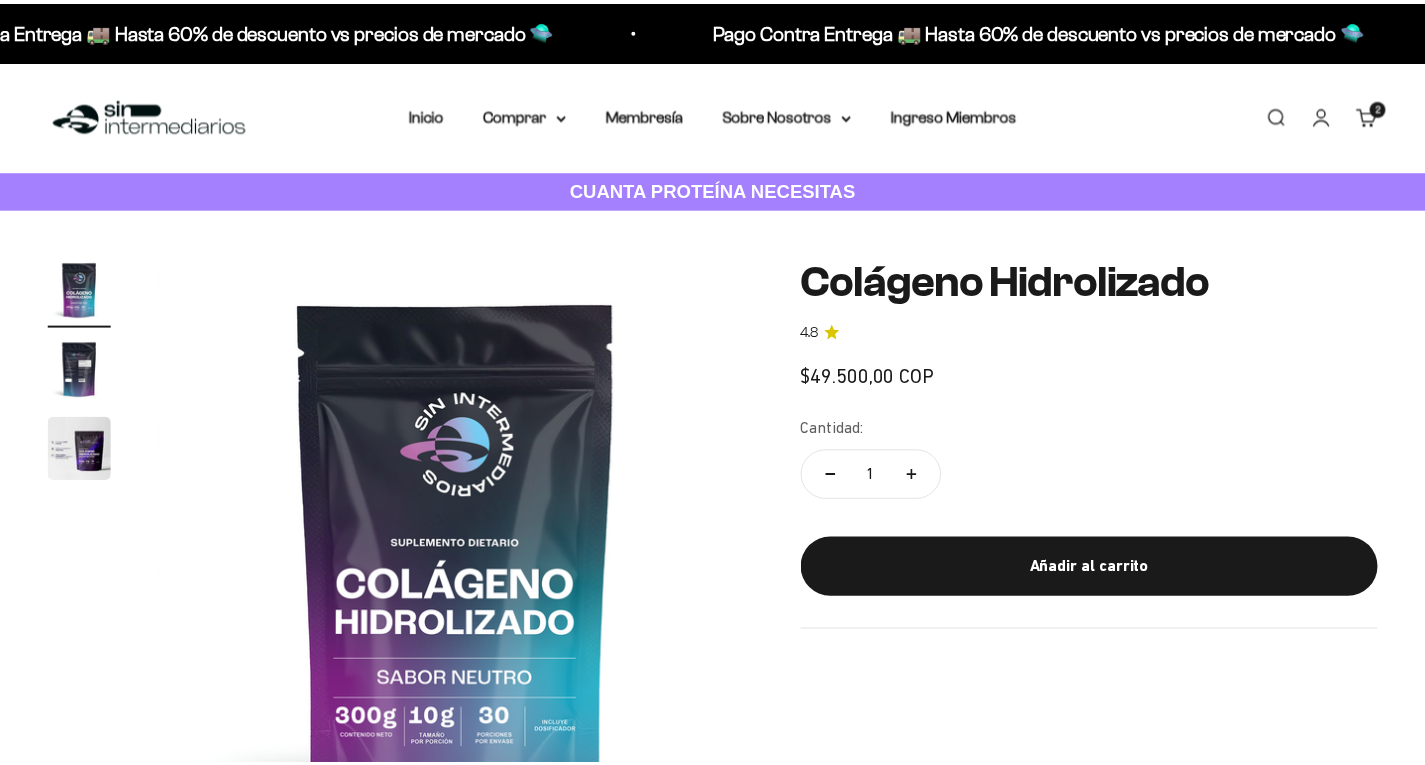 scroll, scrollTop: 0, scrollLeft: 0, axis: both 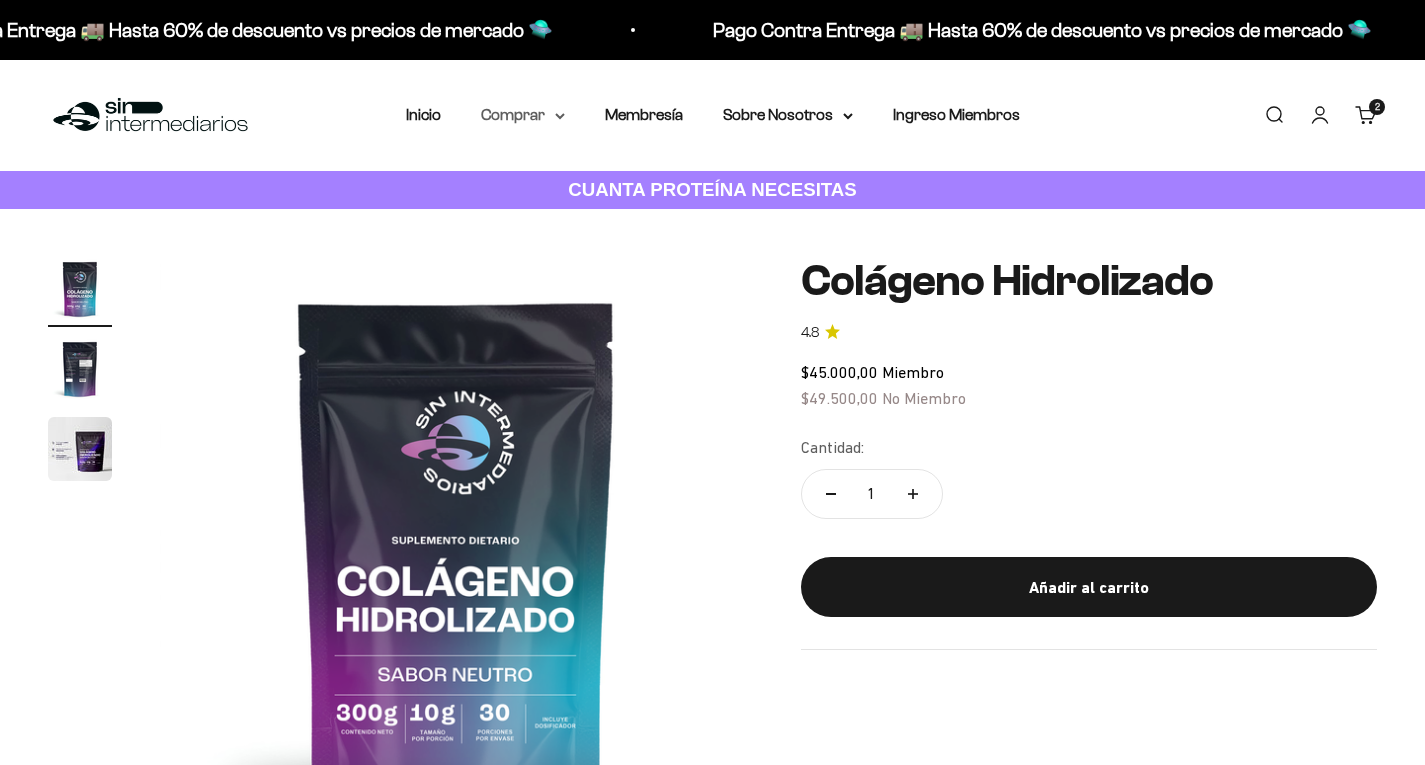 click on "Comprar" at bounding box center (523, 115) 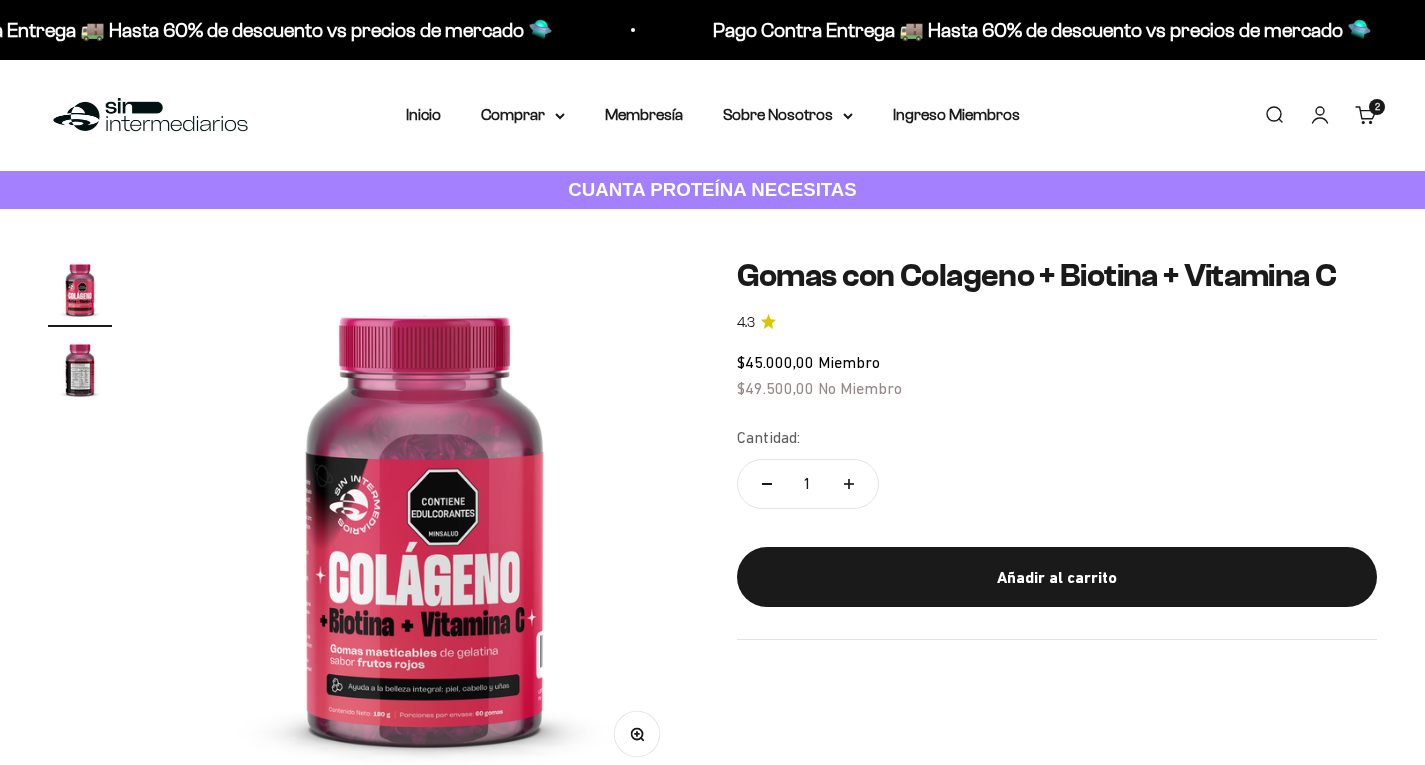 scroll, scrollTop: 0, scrollLeft: 0, axis: both 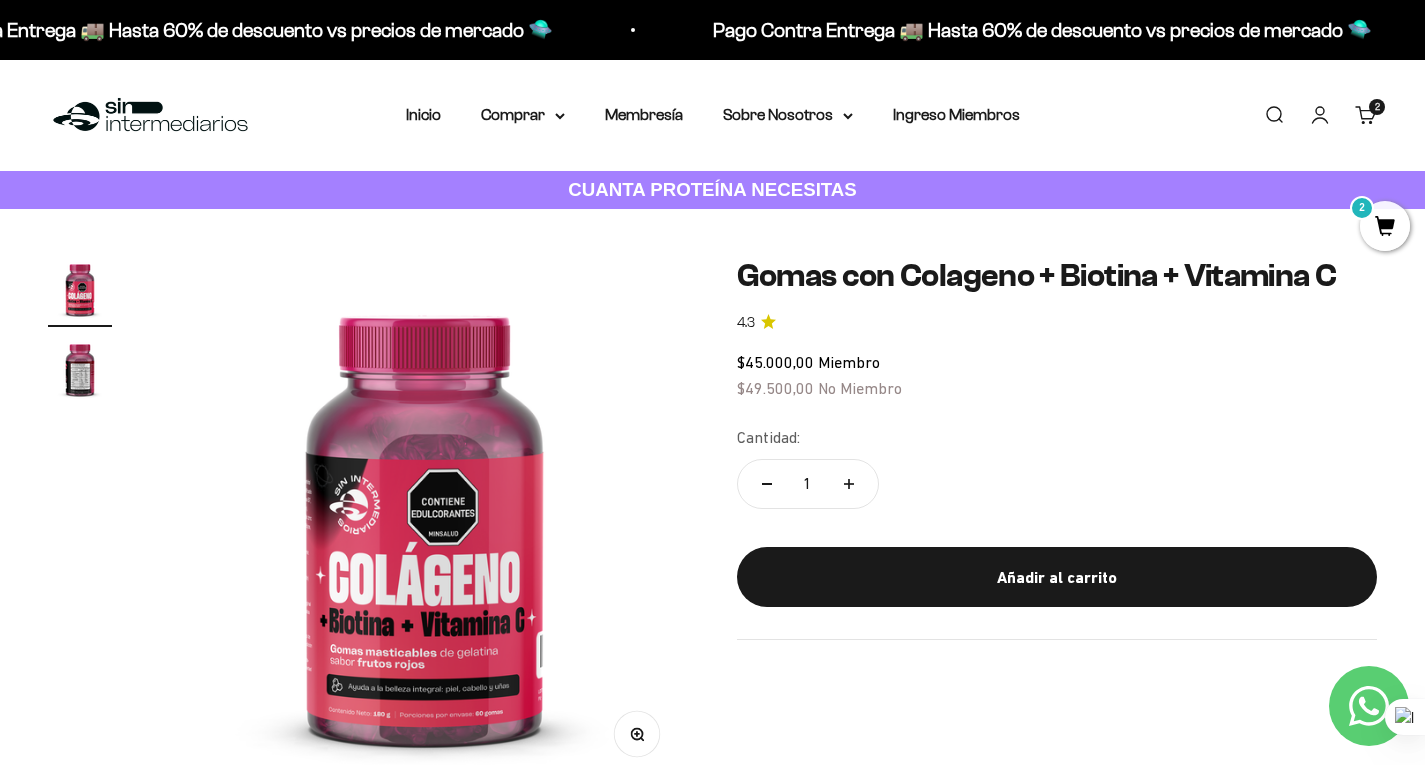 click on "Añadir al carrito" at bounding box center [1057, 577] 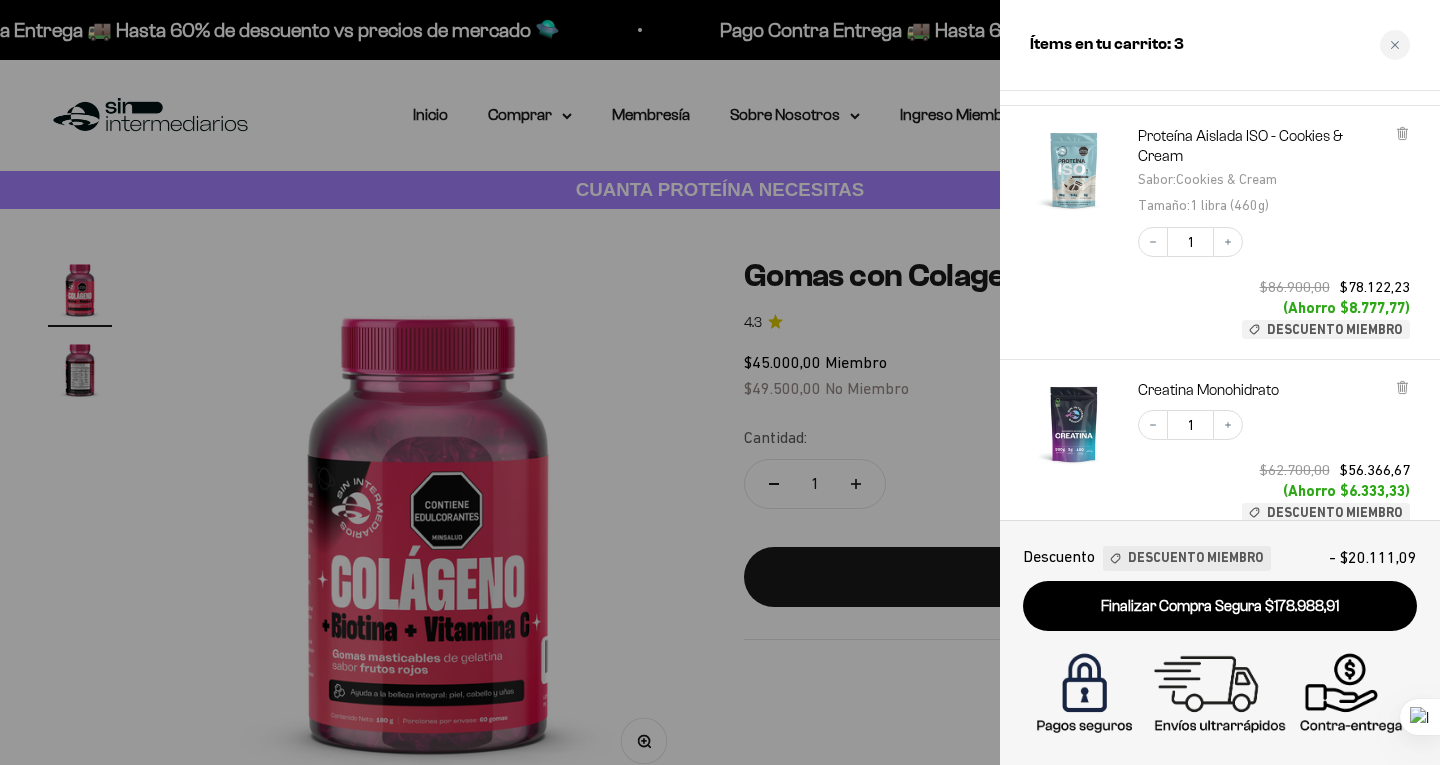 scroll, scrollTop: 497, scrollLeft: 0, axis: vertical 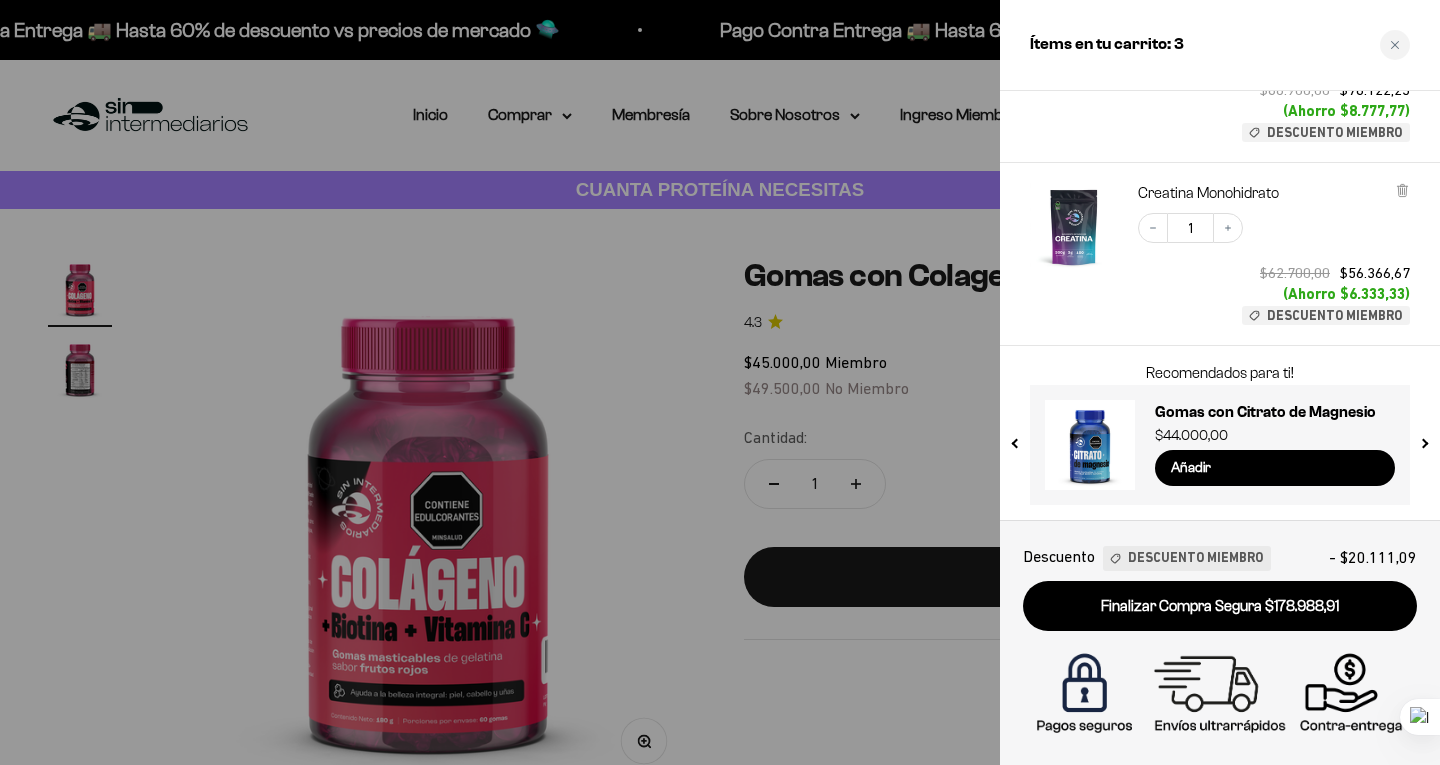 click at bounding box center (720, 382) 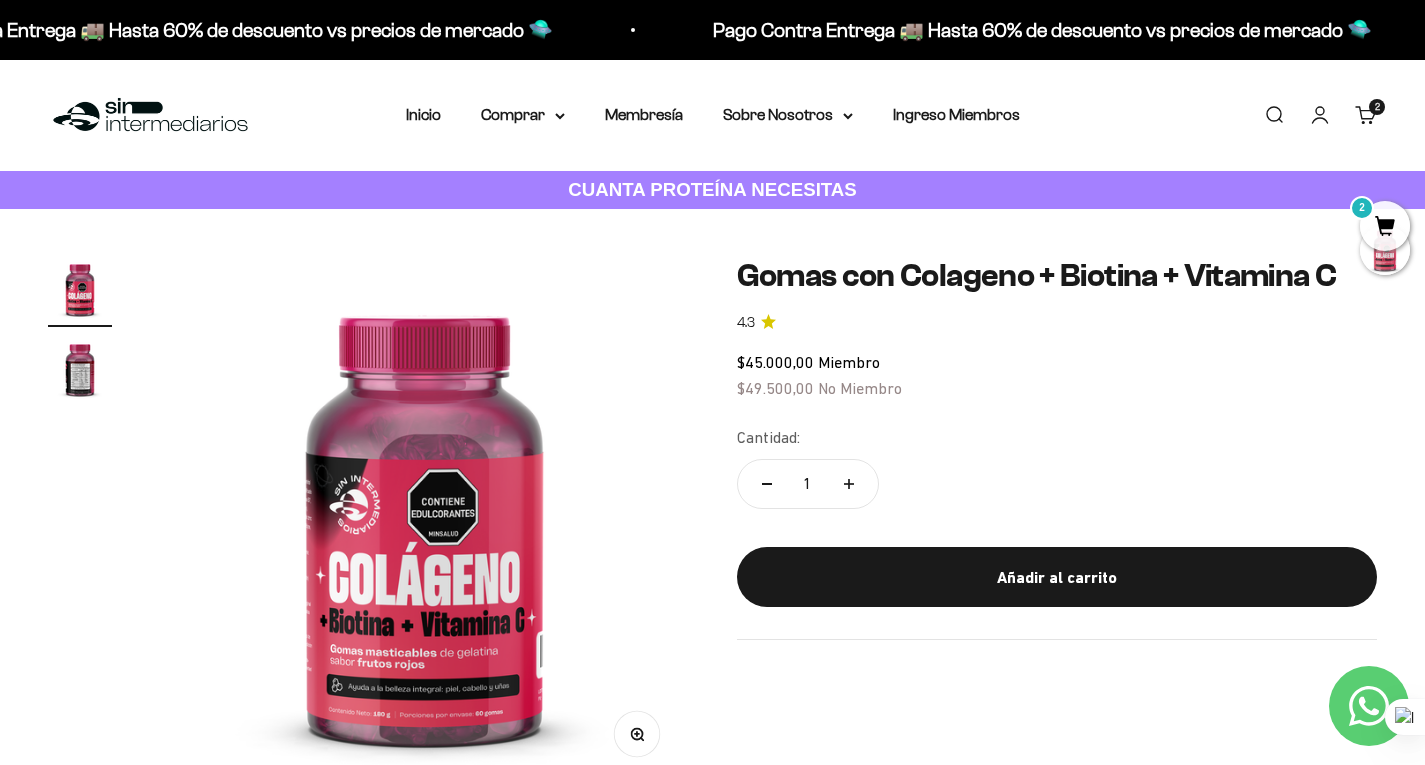 click on "Carrito
2 artículos
2" at bounding box center (1366, 115) 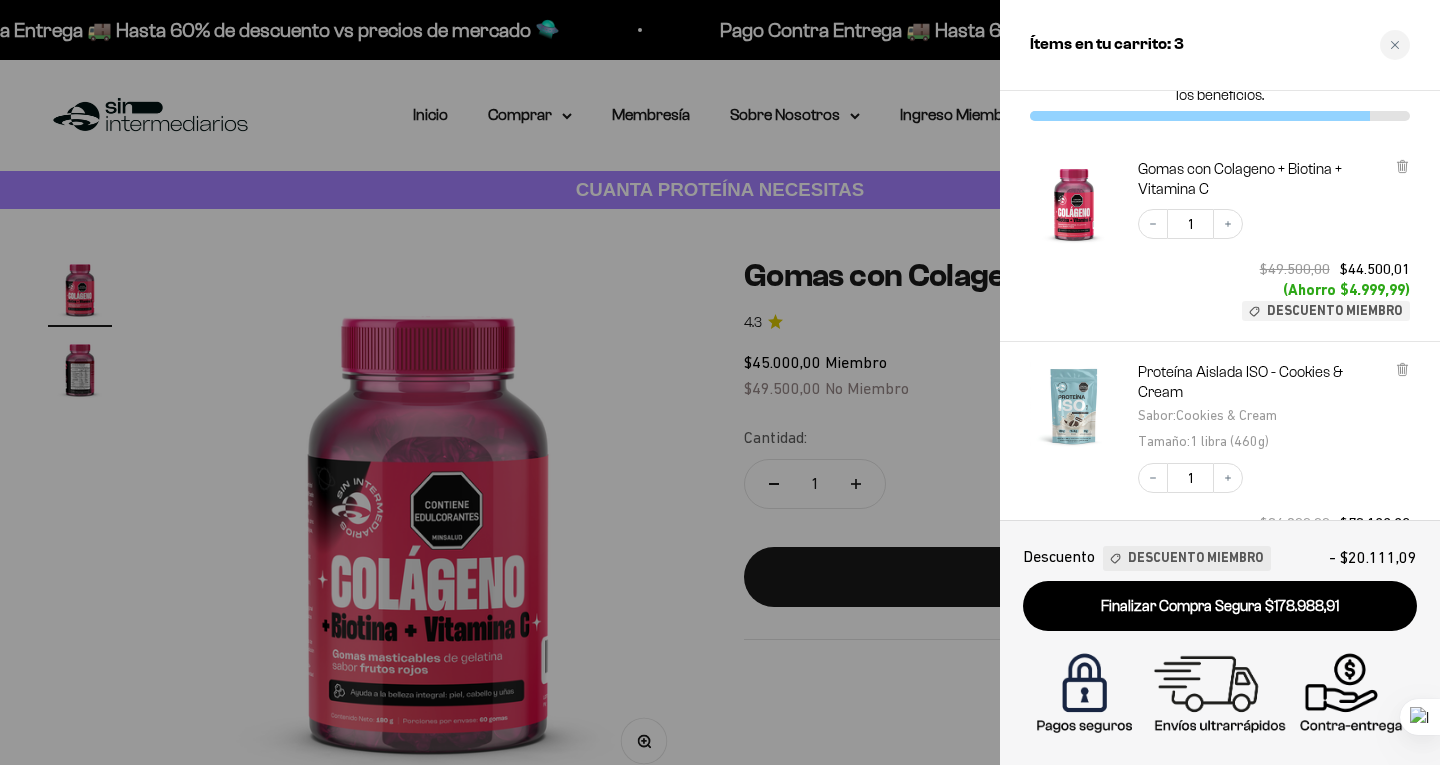 scroll, scrollTop: 0, scrollLeft: 0, axis: both 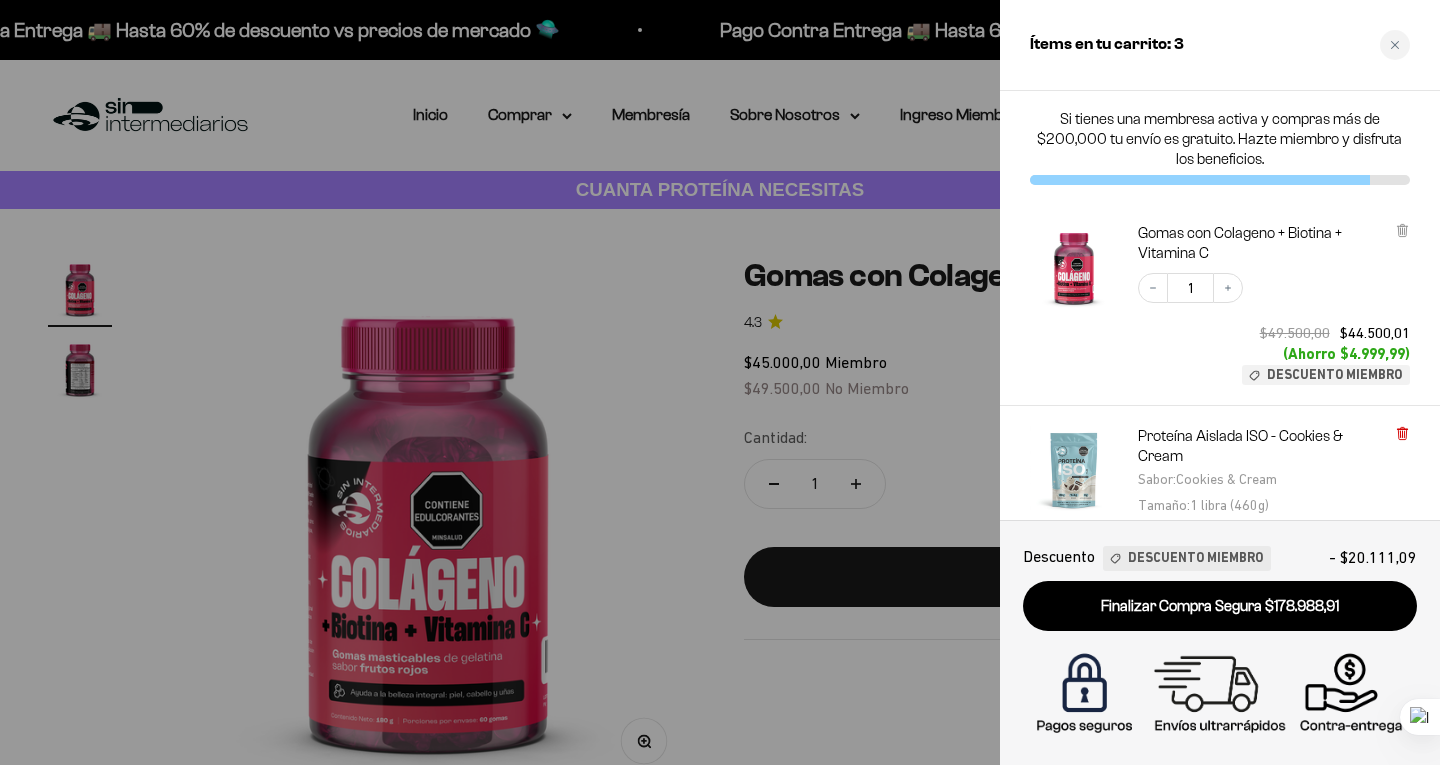 click 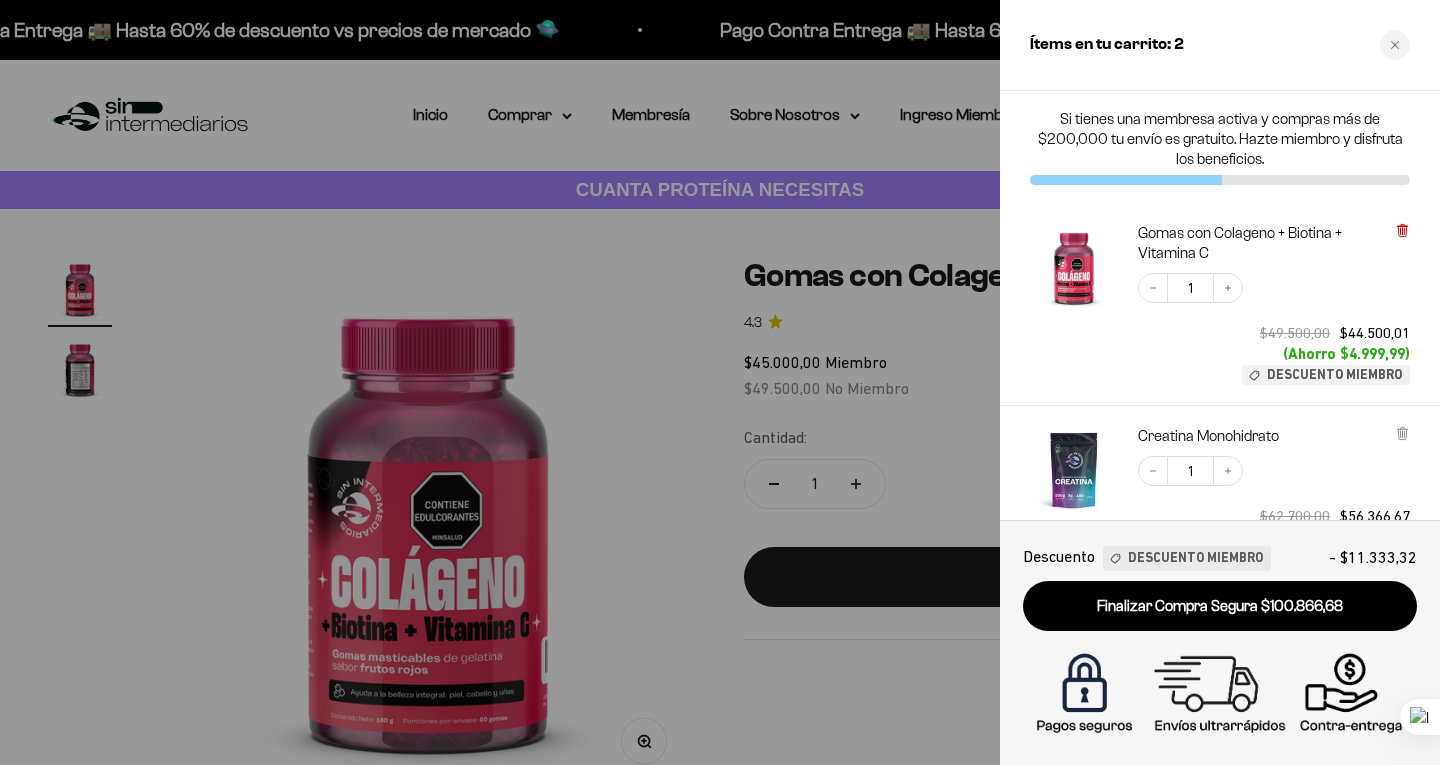 click 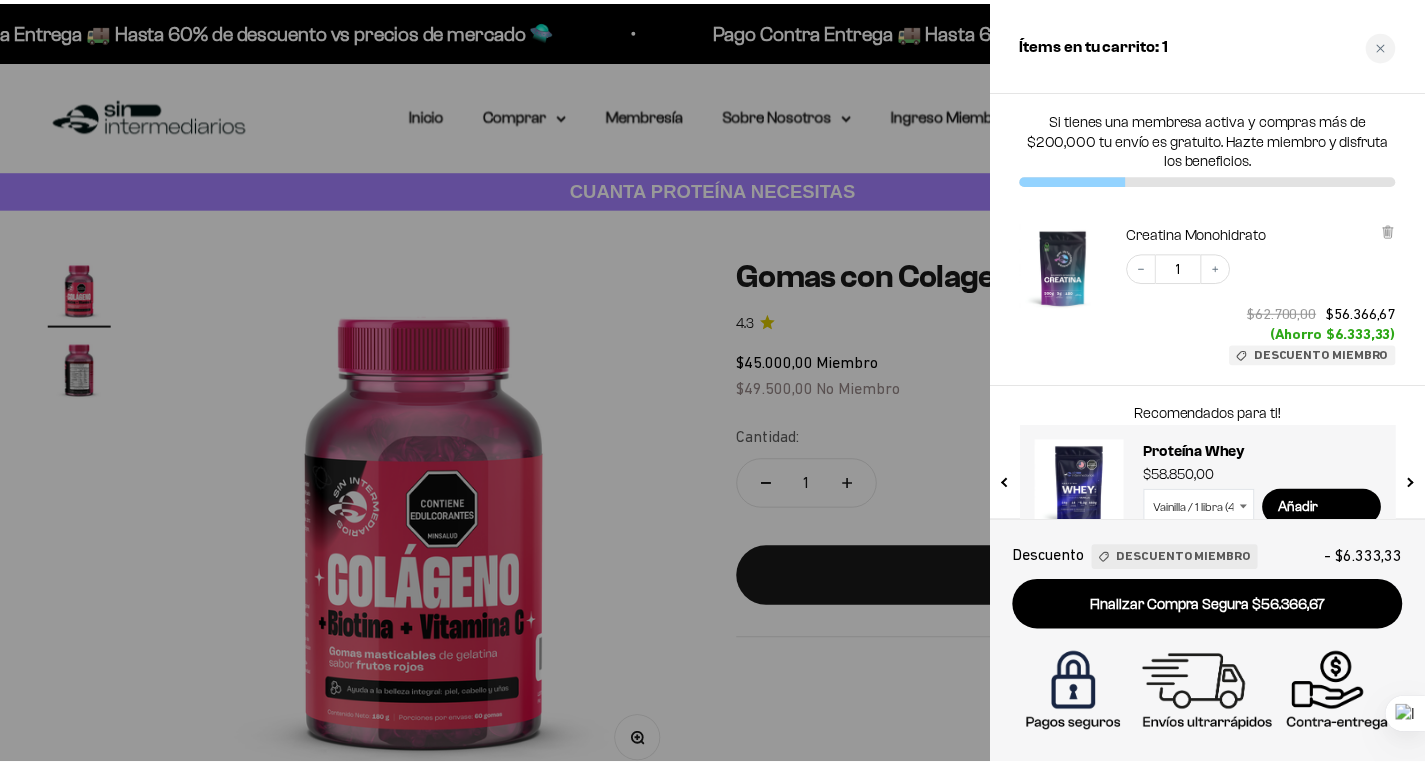scroll, scrollTop: 0, scrollLeft: 0, axis: both 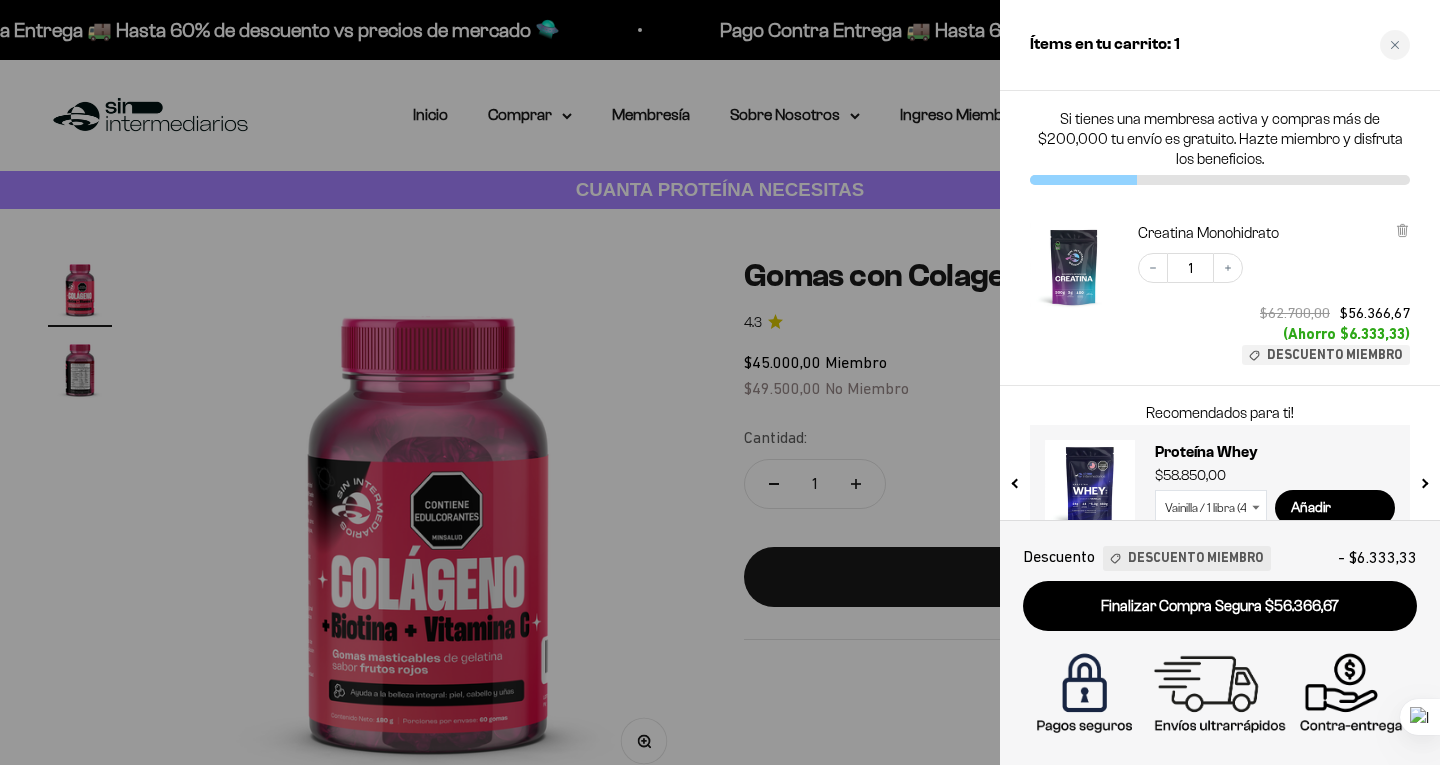 click on "Creatina Monohidrato" at bounding box center (1274, 233) 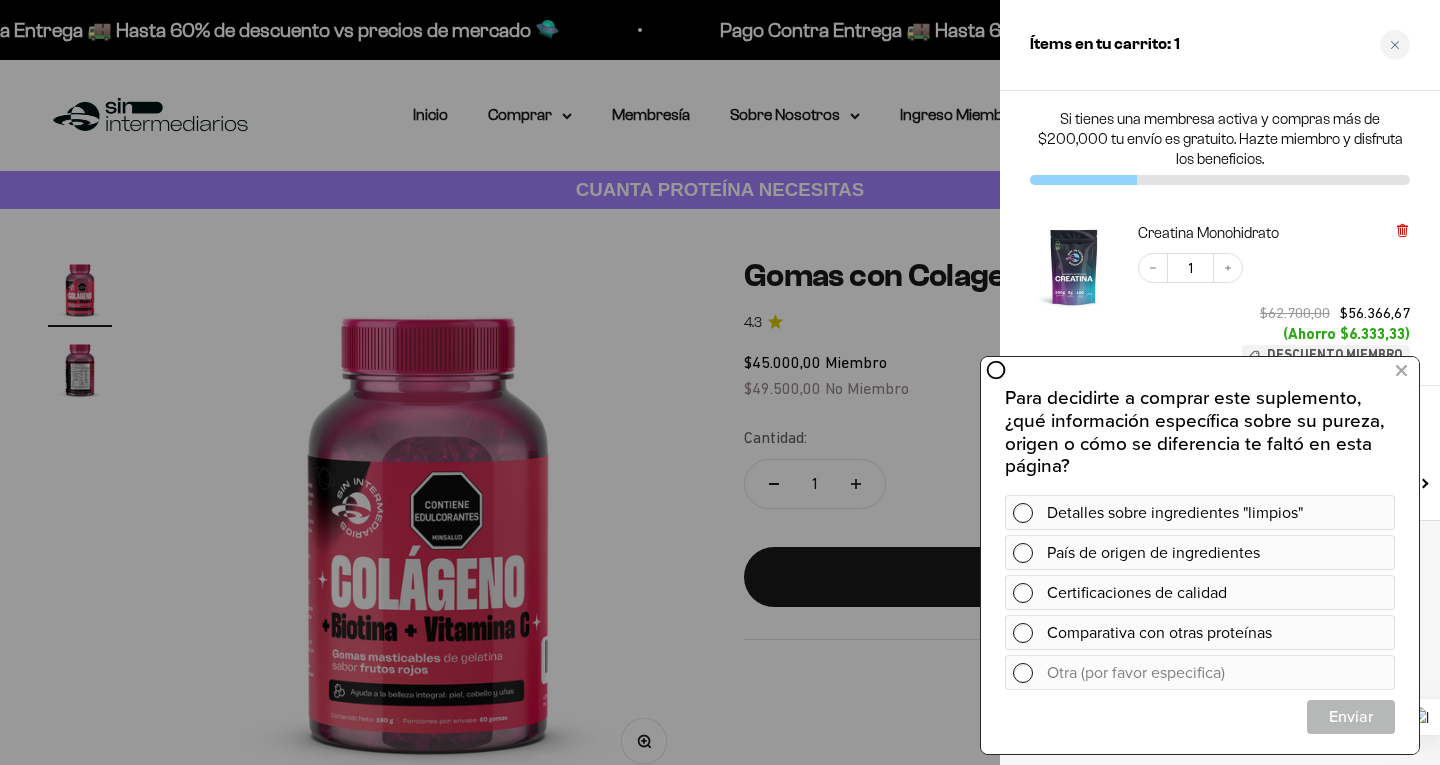 click 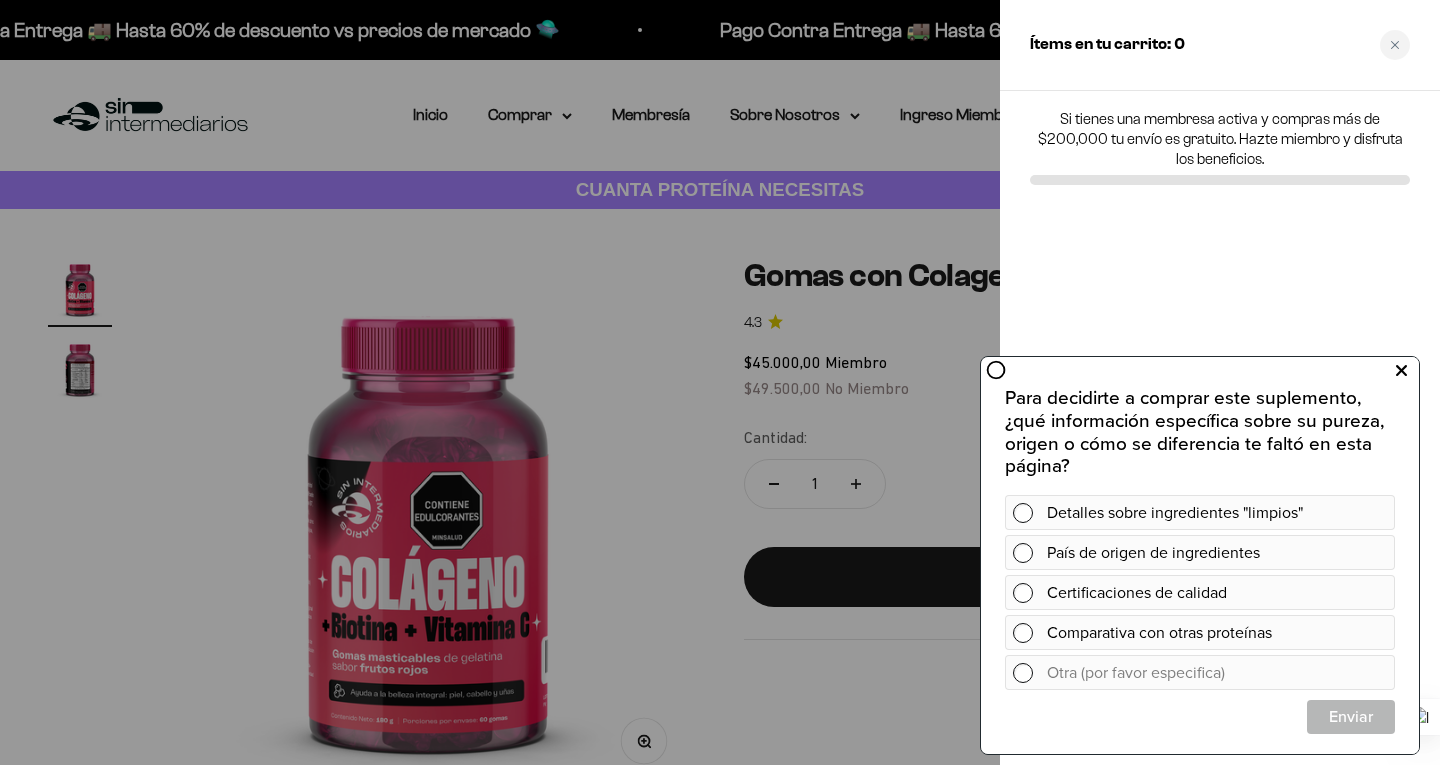 click at bounding box center (1401, 371) 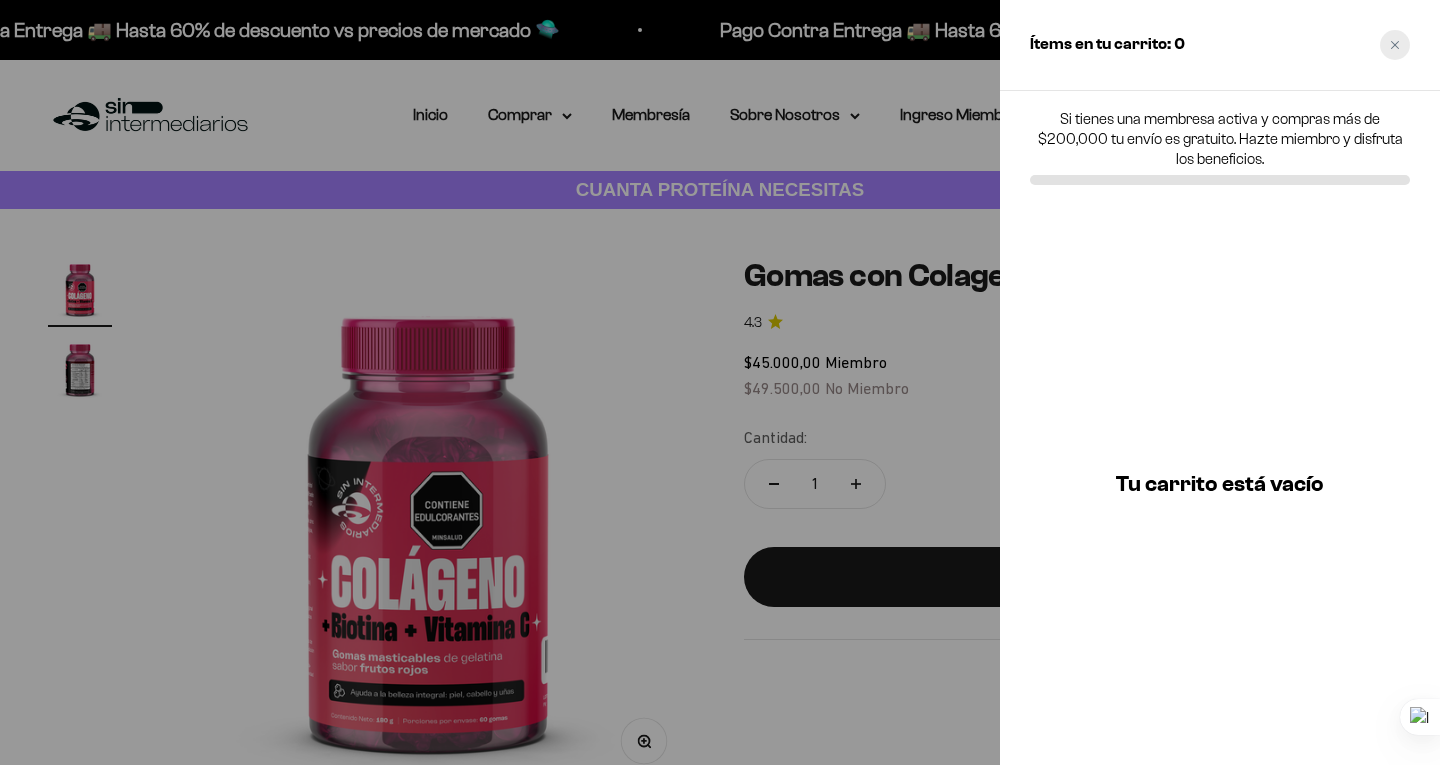 click at bounding box center (1395, 45) 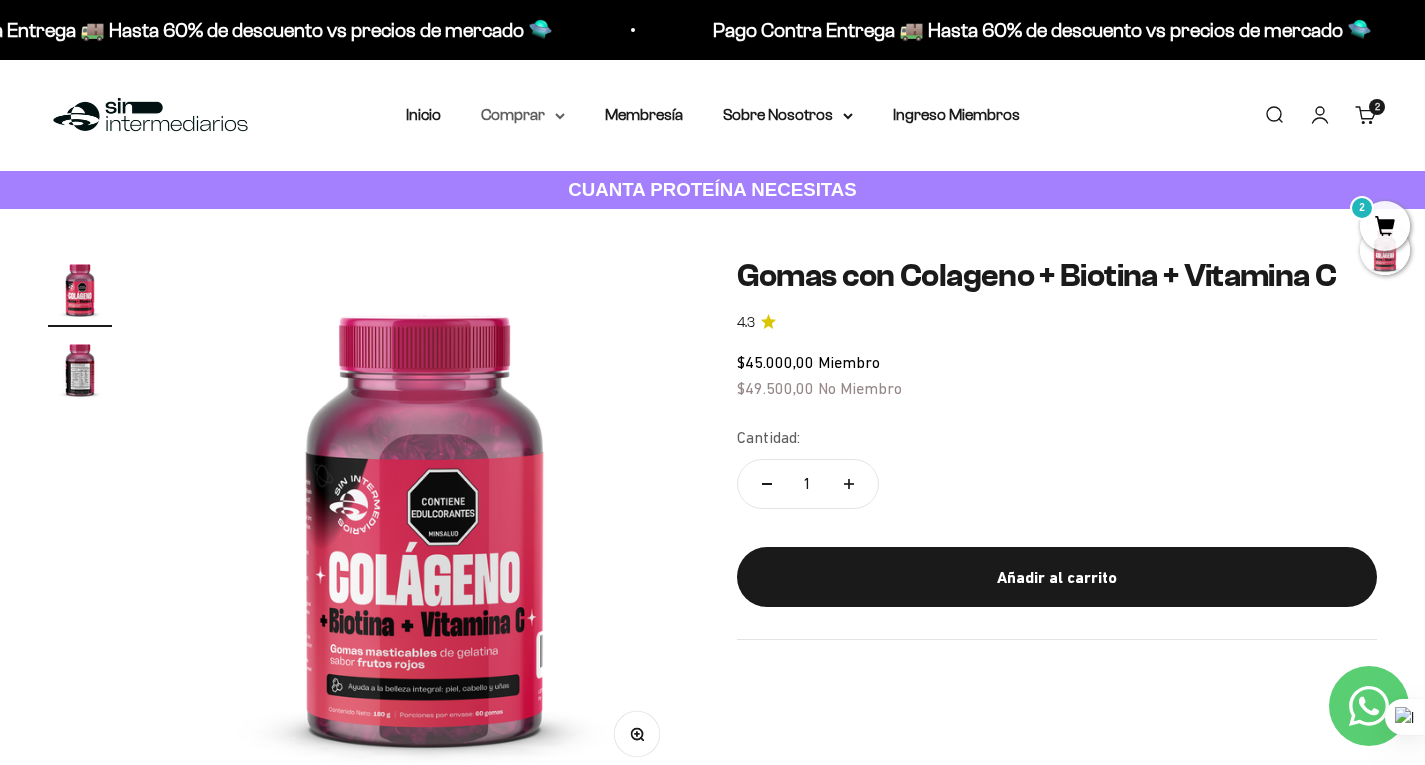 click on "Comprar" at bounding box center (523, 115) 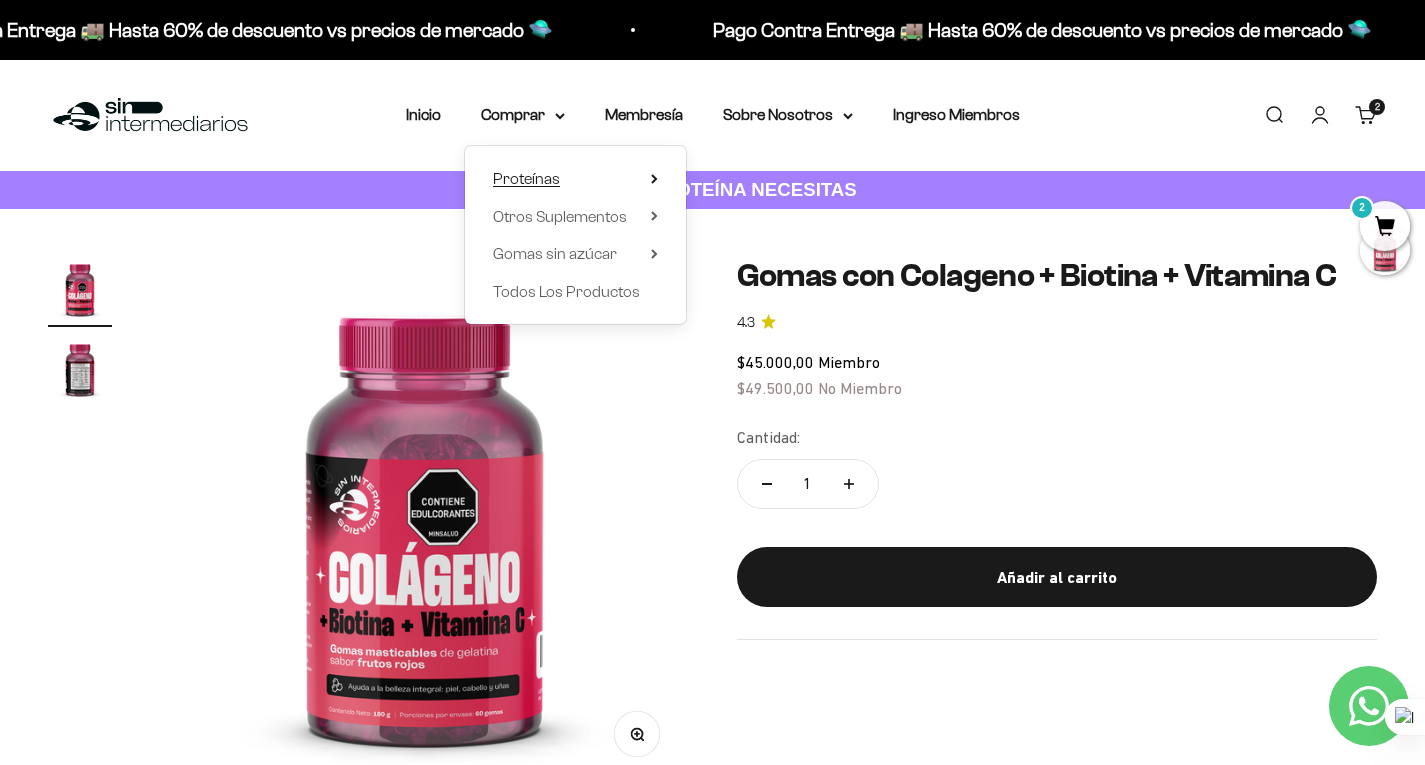 click on "Proteínas" at bounding box center [575, 179] 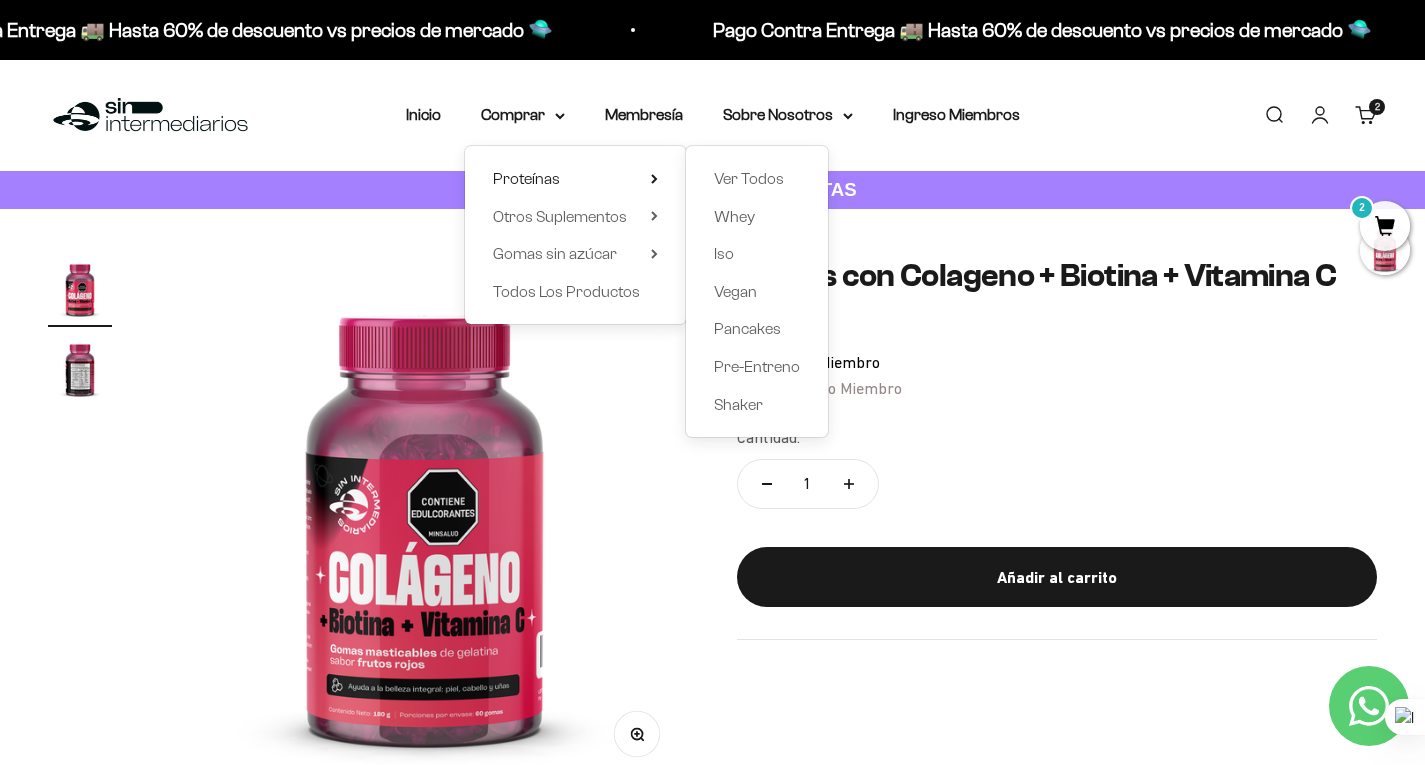 click on "Ver Todos
Whey
Iso
Vegan
Pancakes
Pre-Entreno Shaker" at bounding box center [757, 291] 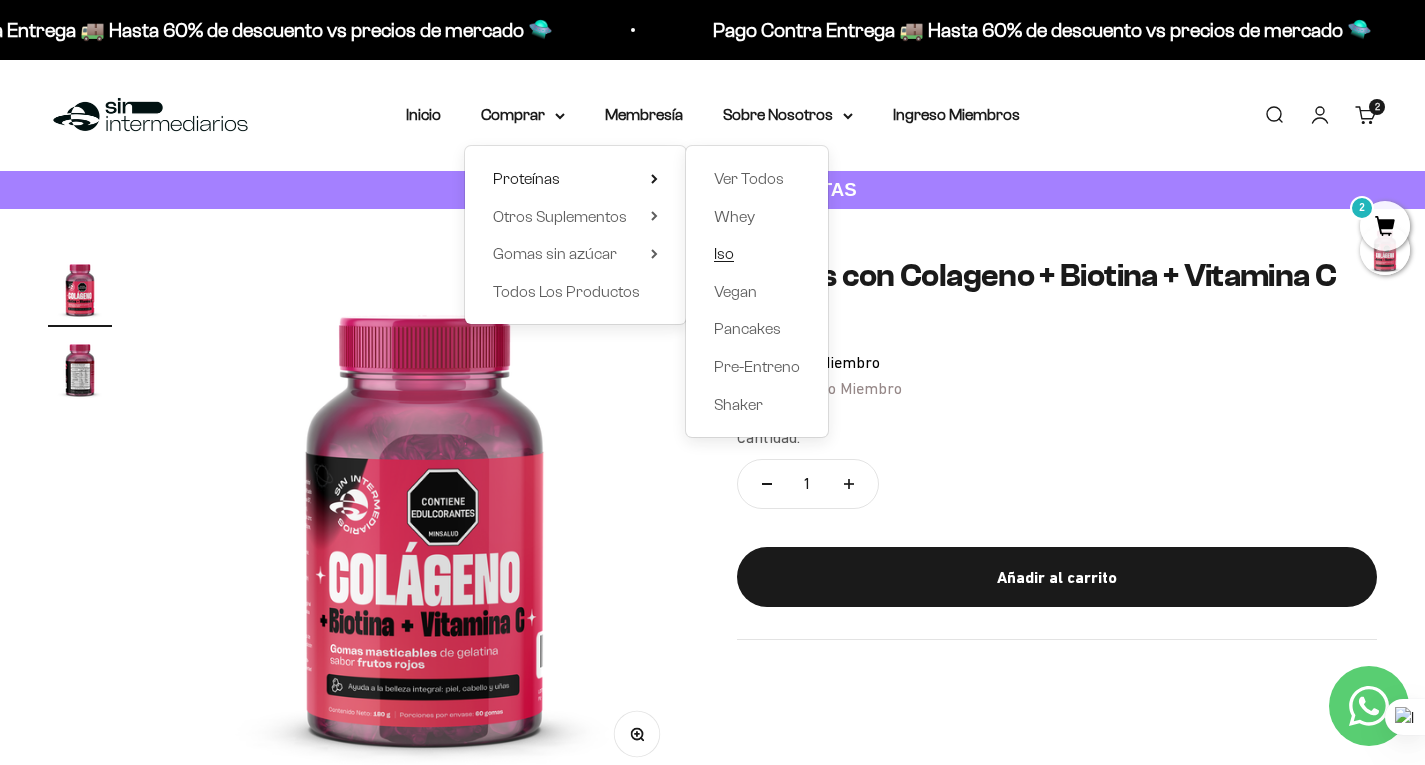 click on "Iso" at bounding box center (724, 253) 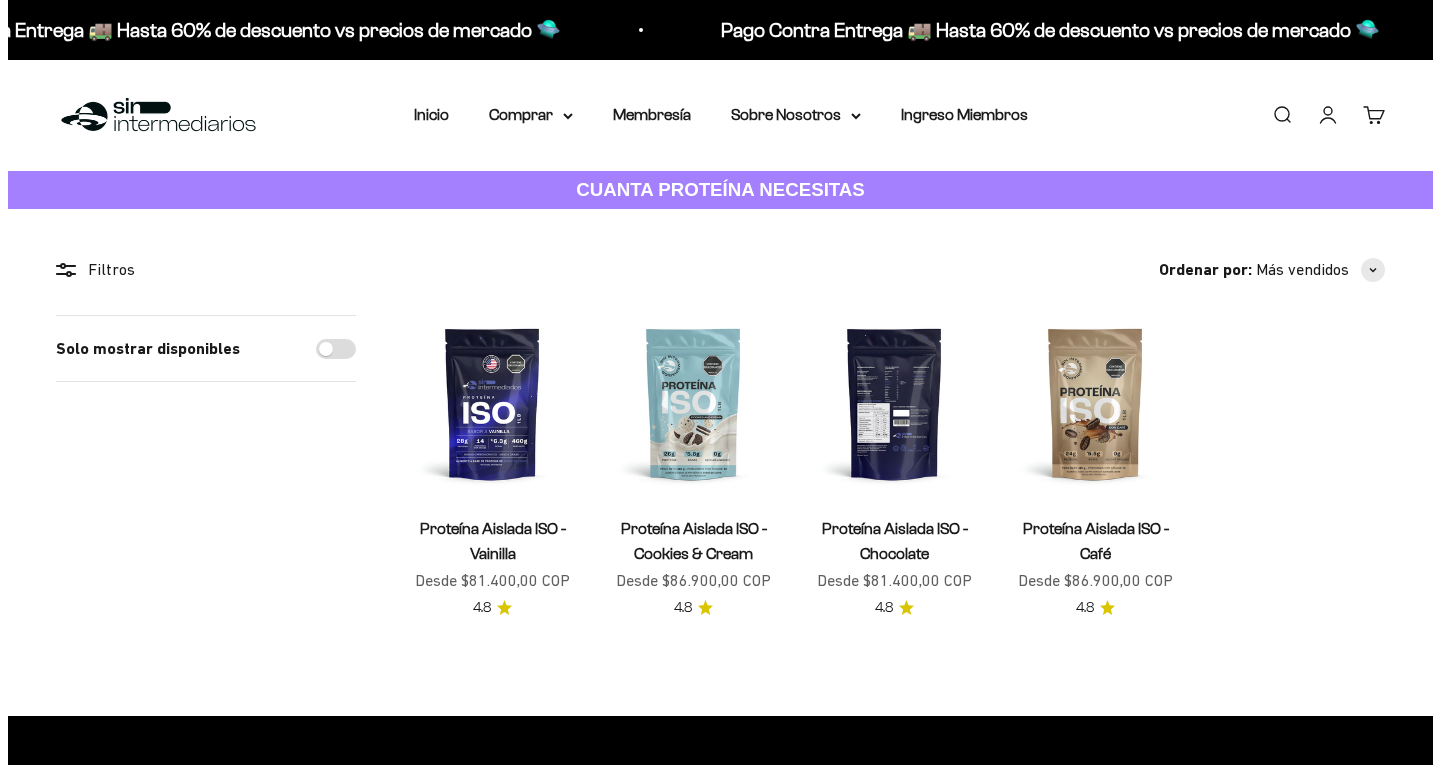 scroll, scrollTop: 0, scrollLeft: 0, axis: both 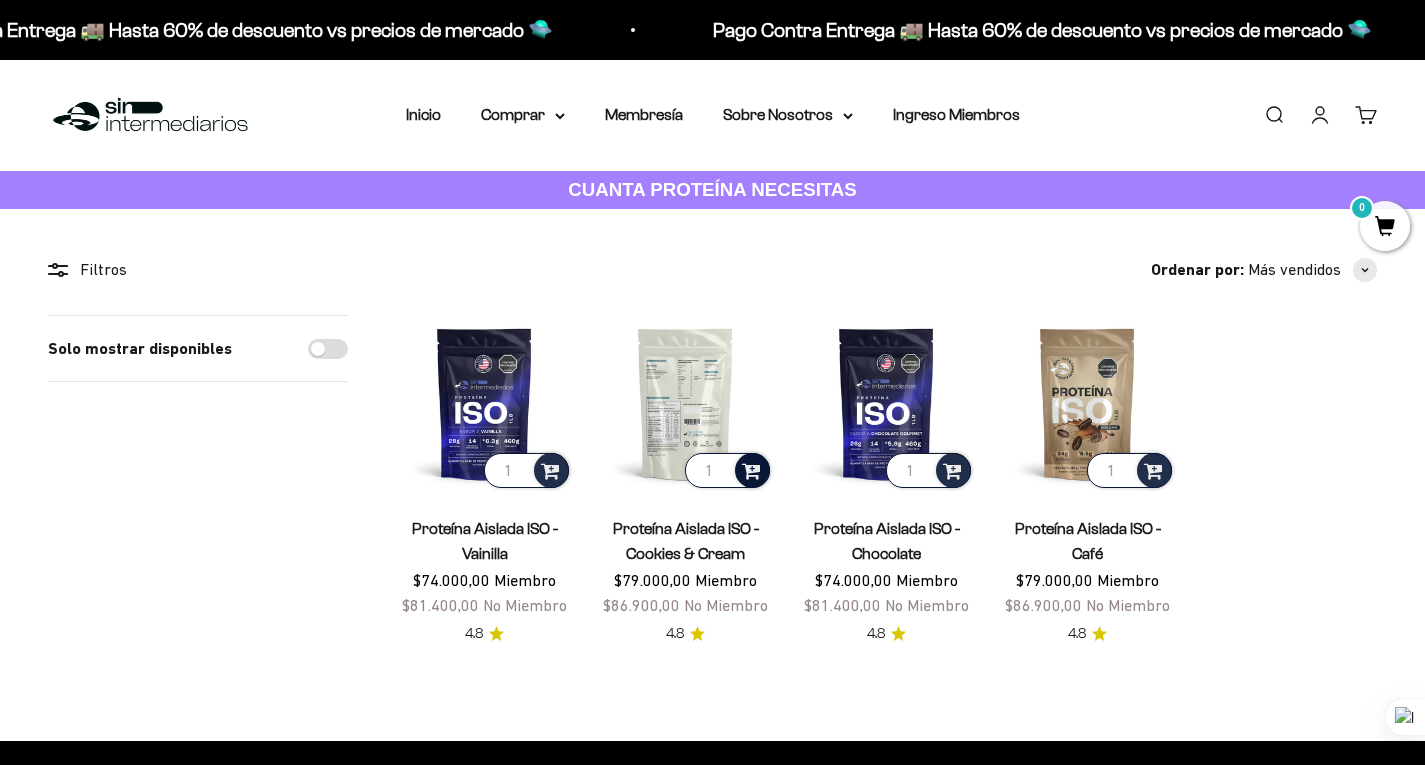 click at bounding box center (751, 469) 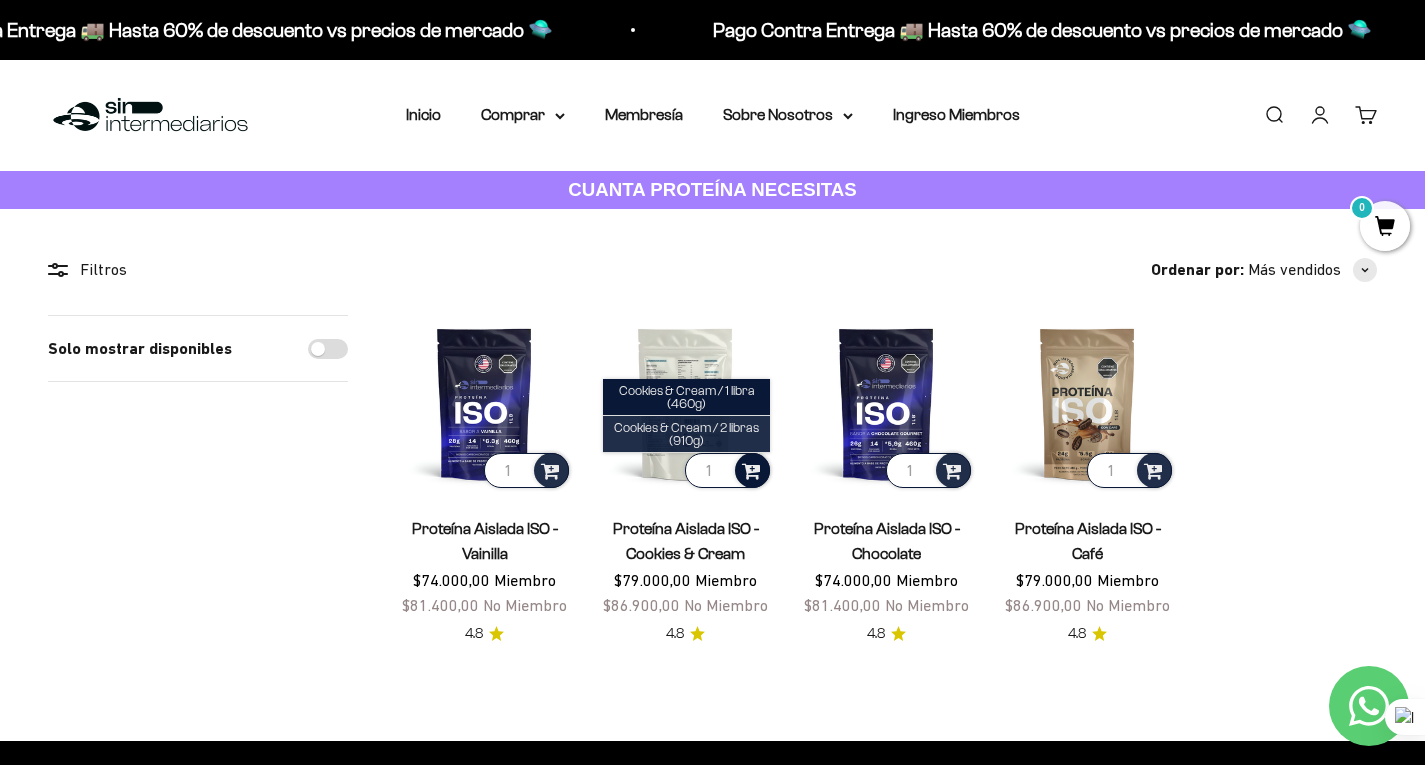 click on "Cookies & Cream / 2 libras (910g)" at bounding box center [686, 434] 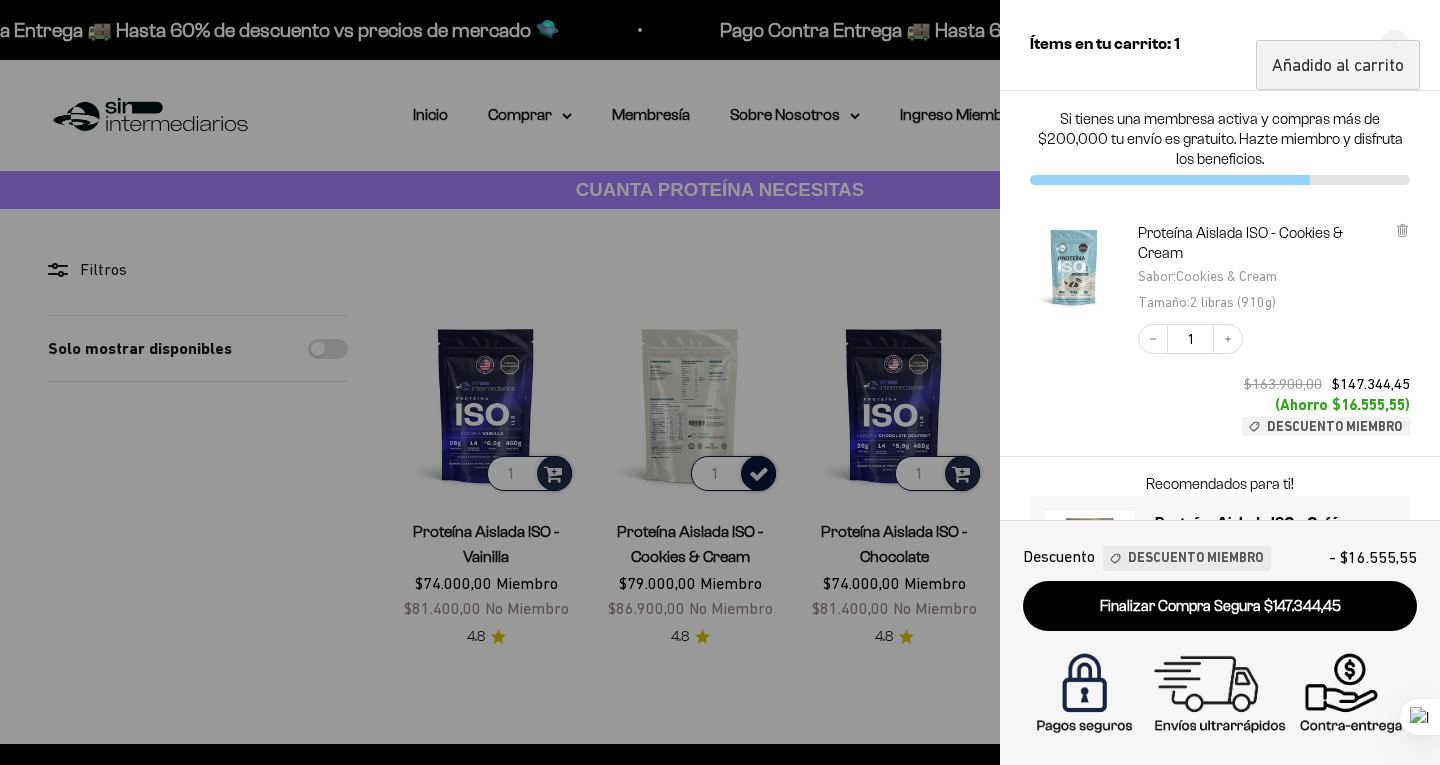 click at bounding box center (720, 382) 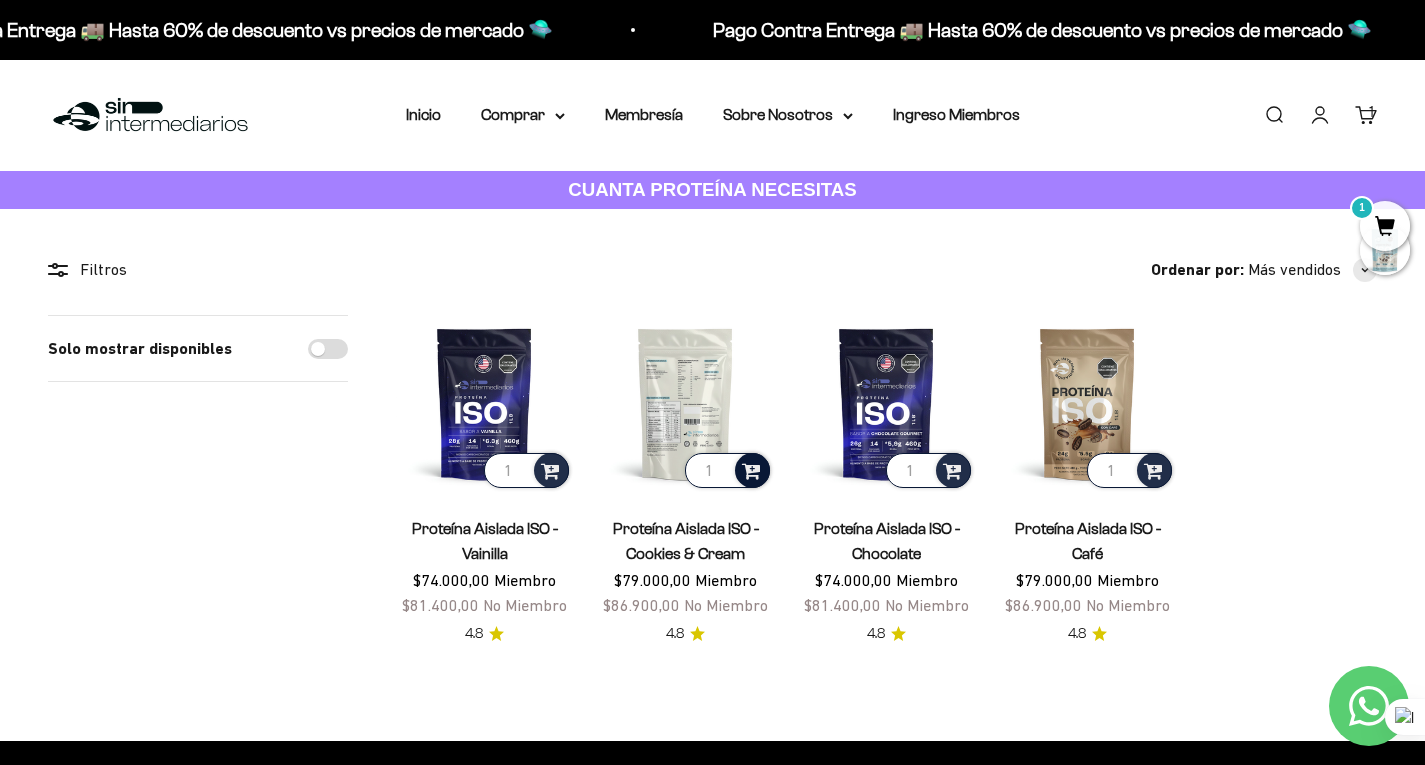click at bounding box center (751, 469) 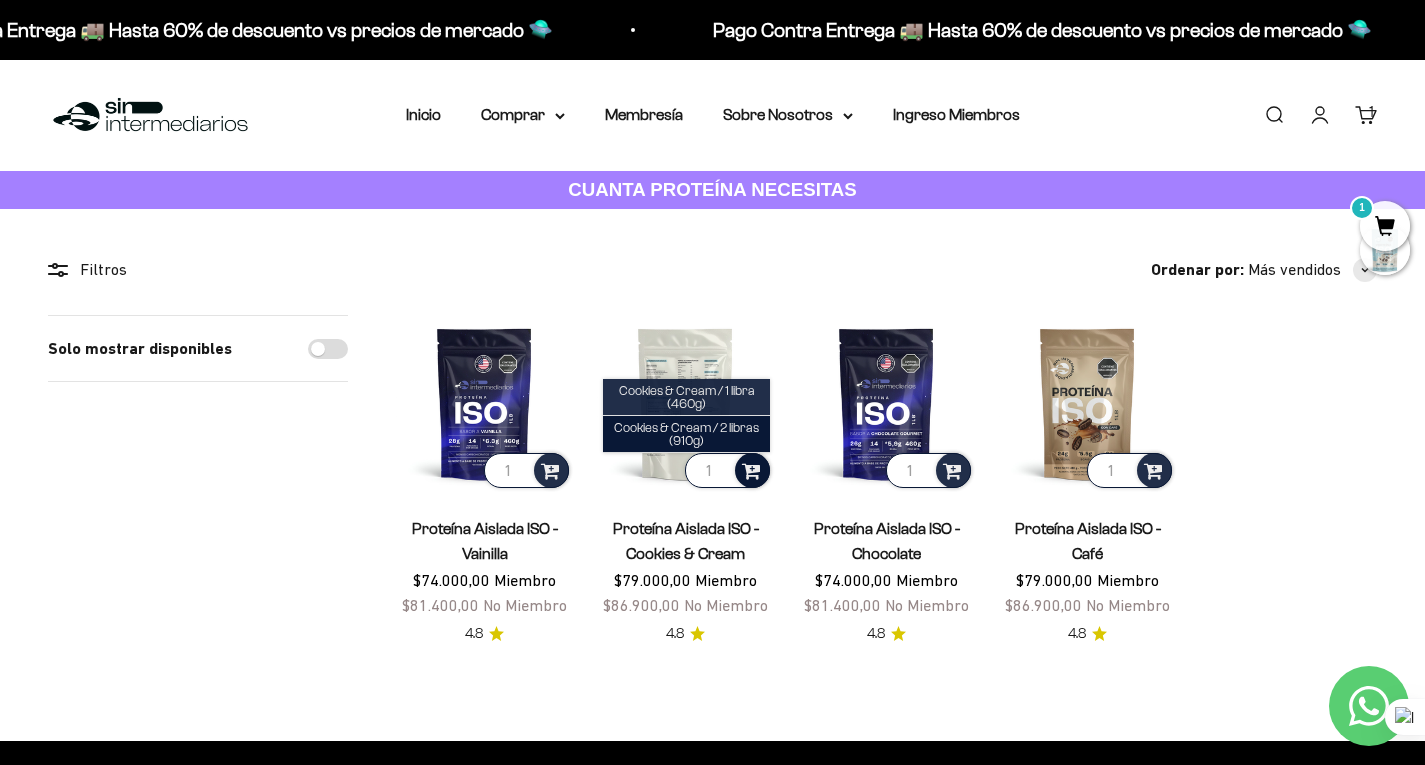 click on "Cookies & Cream / 1 libra (460g)" at bounding box center (686, 397) 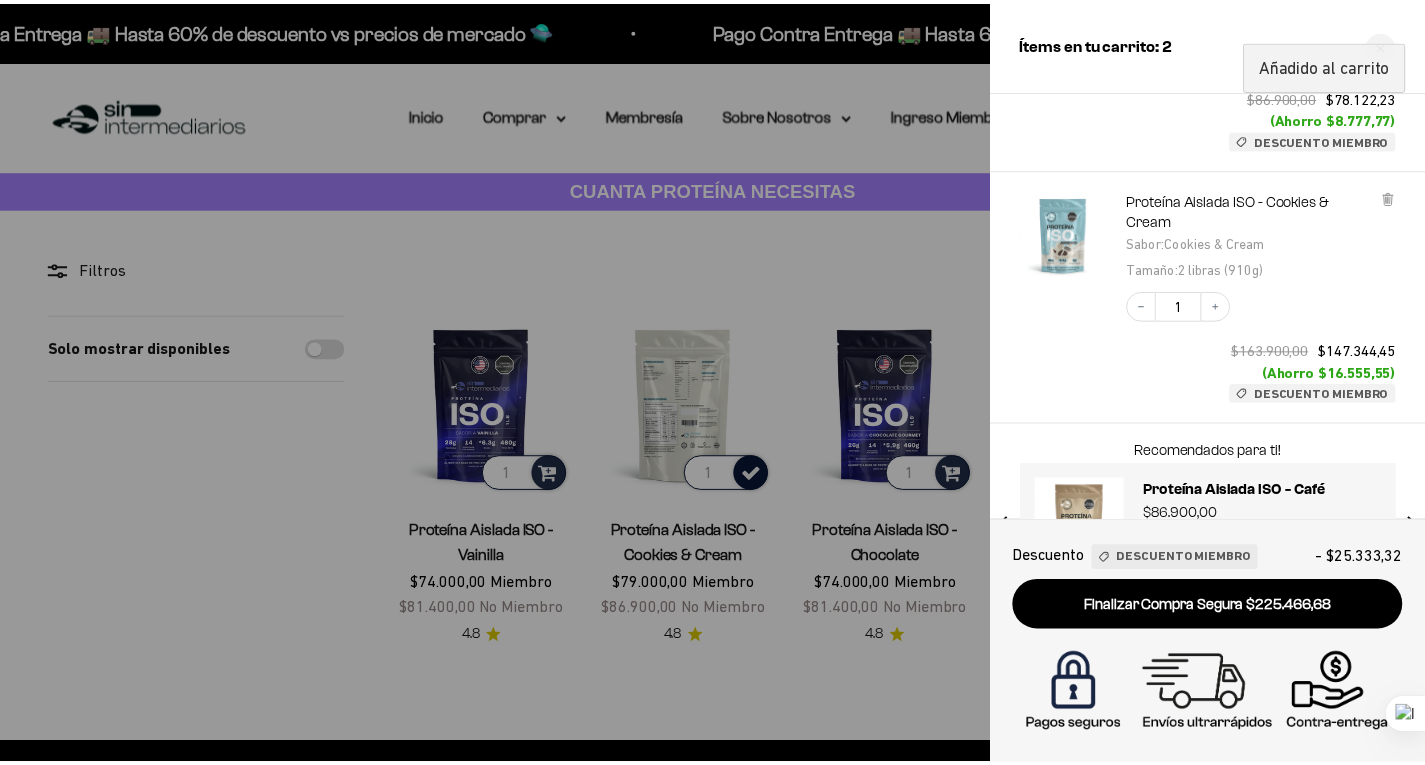scroll, scrollTop: 200, scrollLeft: 0, axis: vertical 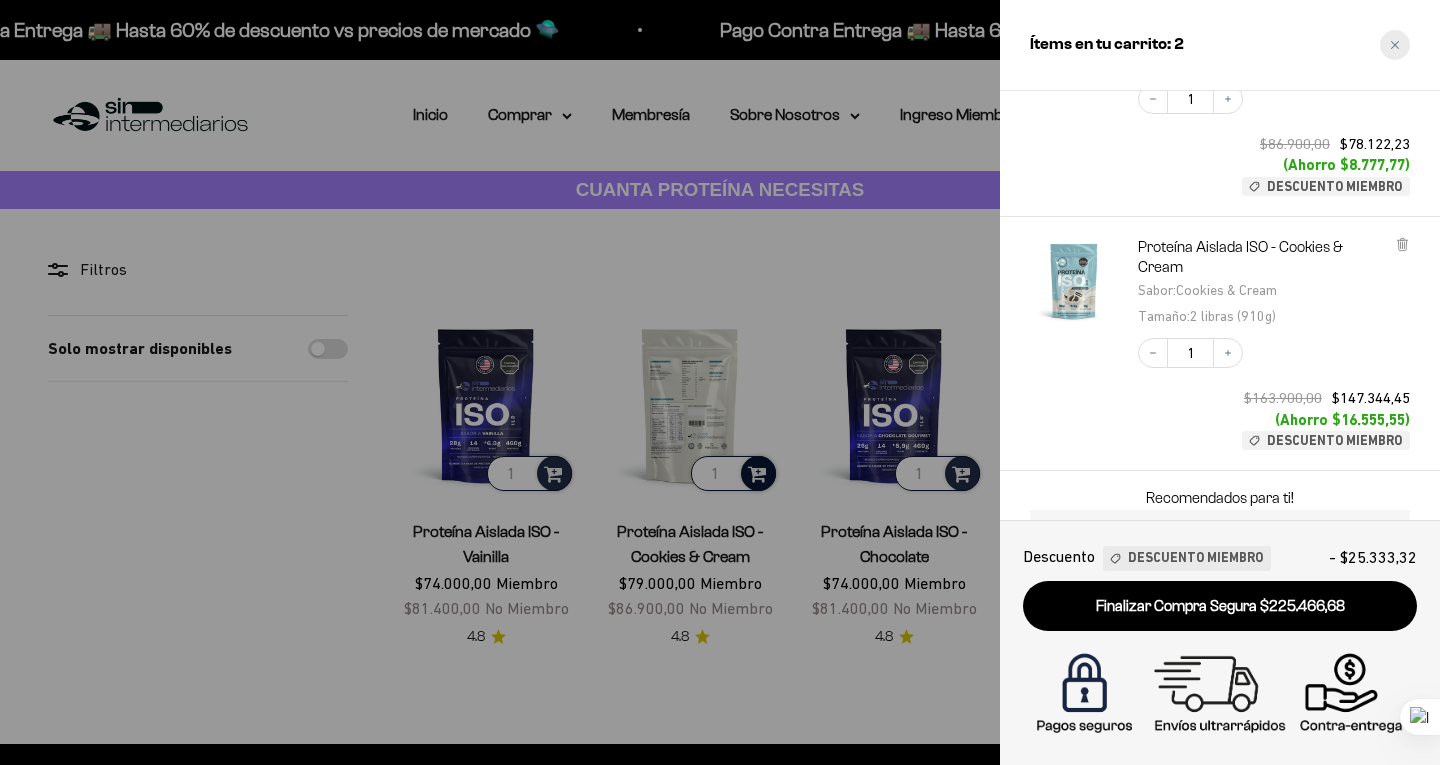 click at bounding box center (1395, 45) 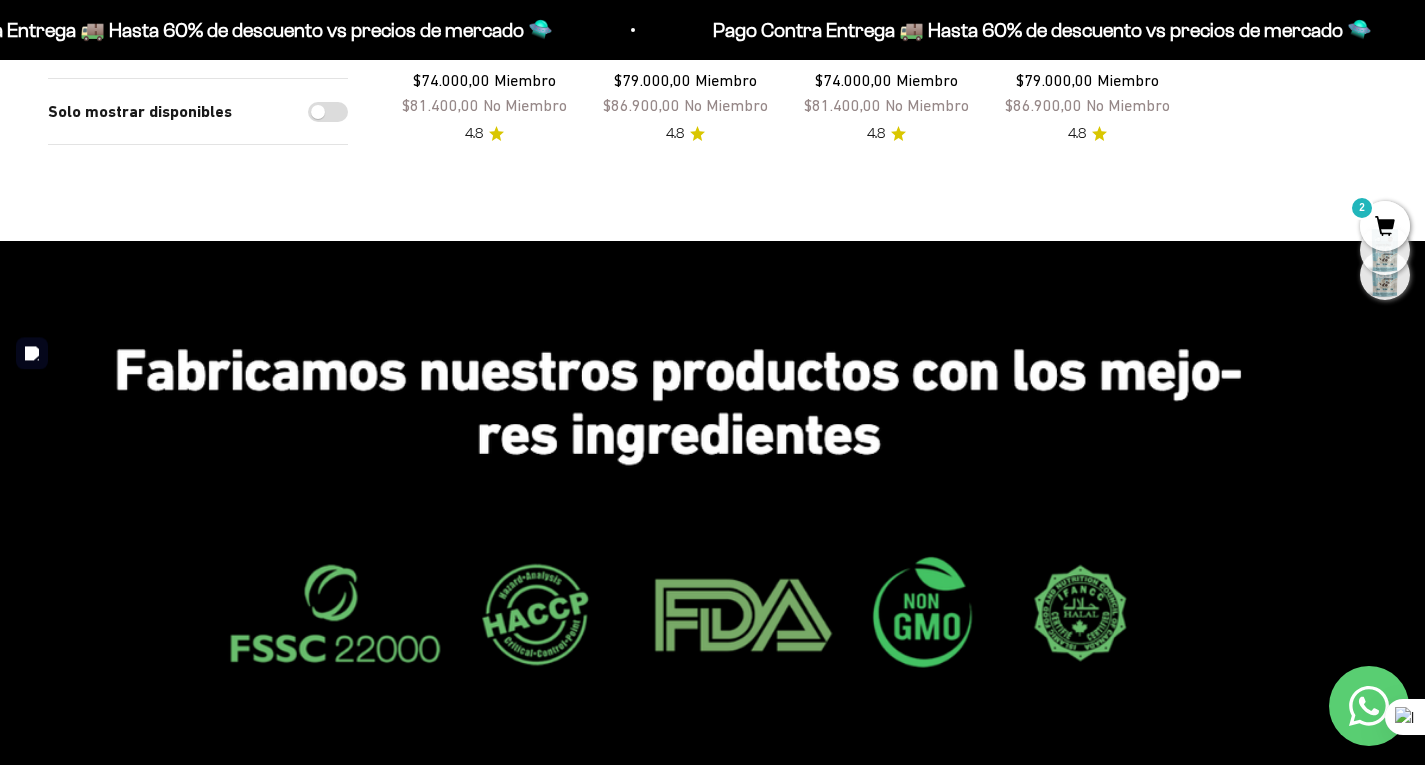 scroll, scrollTop: 0, scrollLeft: 0, axis: both 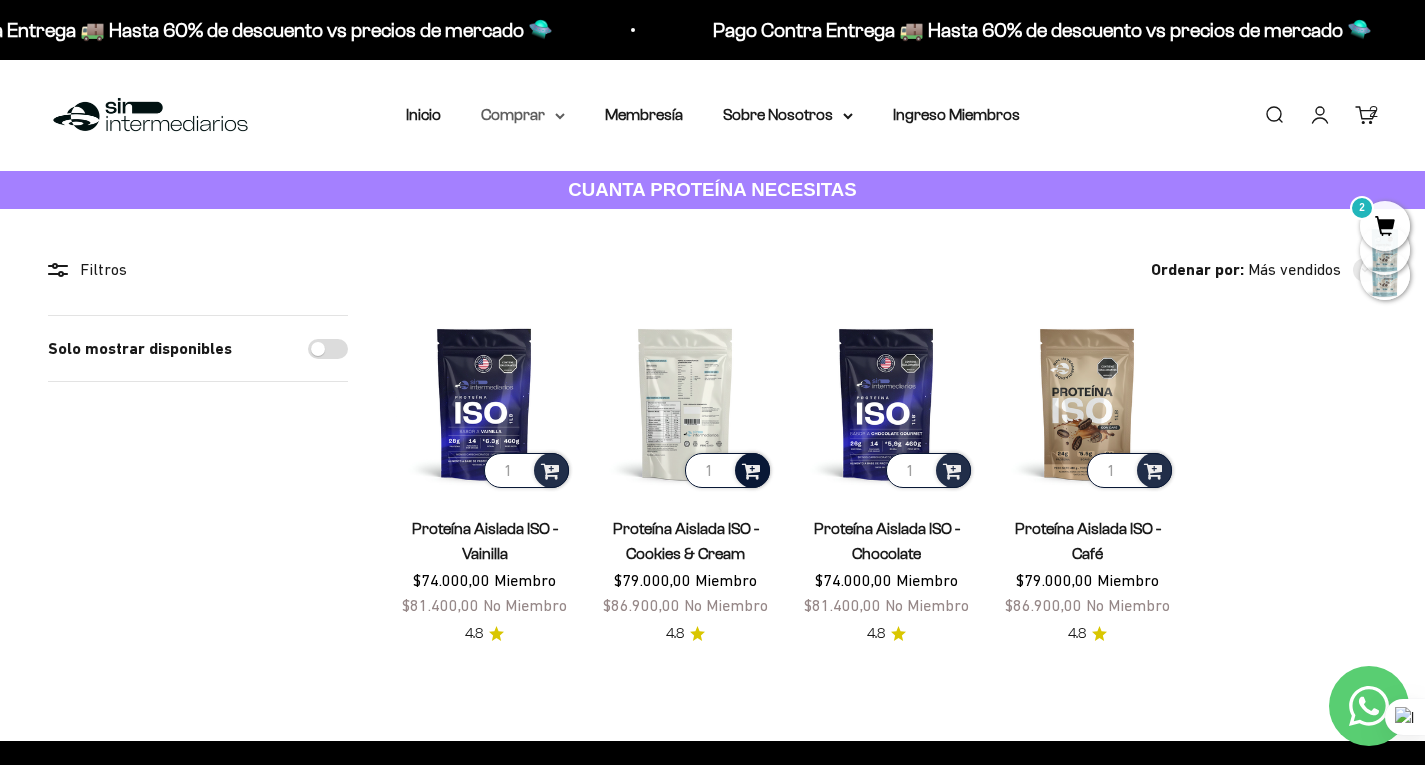 click on "Comprar" at bounding box center (523, 115) 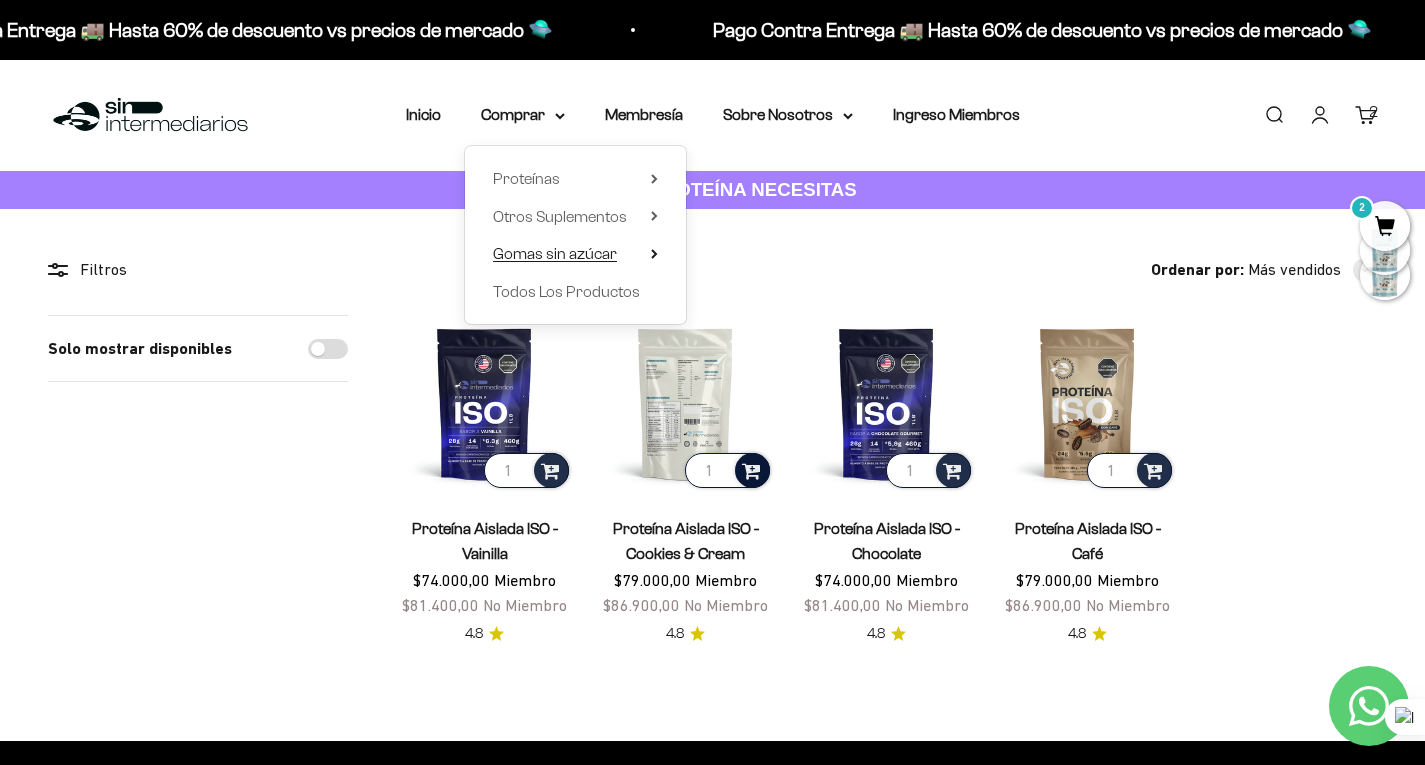 click on "Gomas sin azúcar" at bounding box center (575, 254) 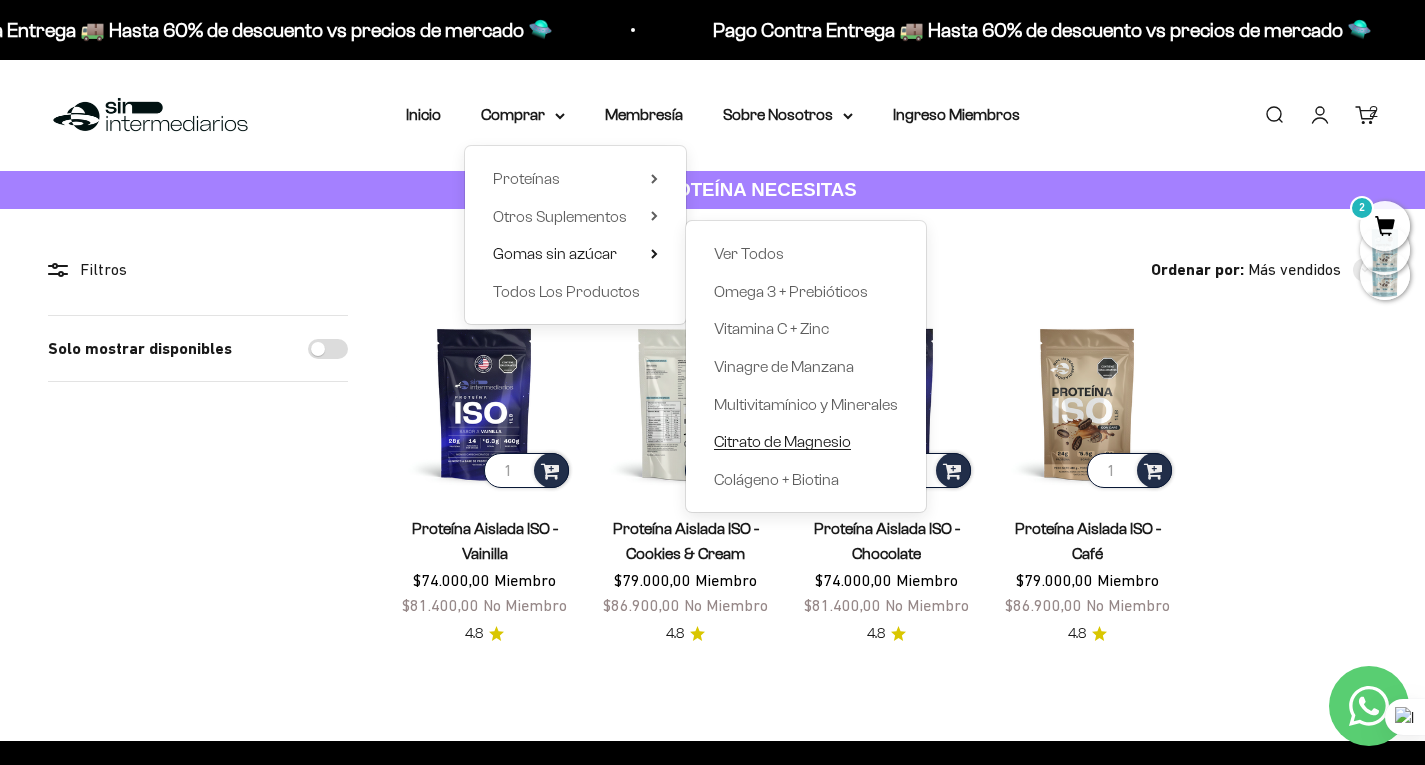 click on "Citrato de Magnesio" at bounding box center [782, 441] 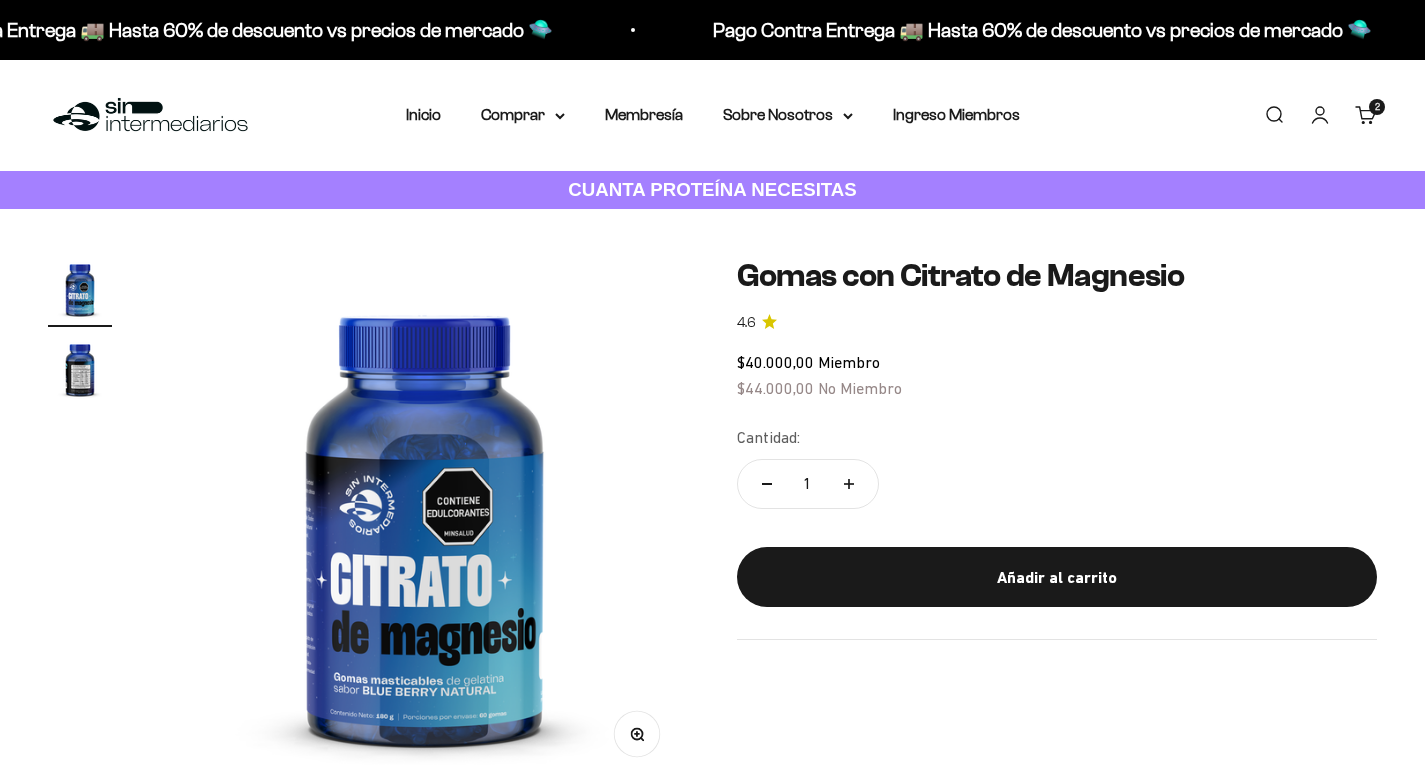 click on "Añadir al carrito" at bounding box center [1057, 578] 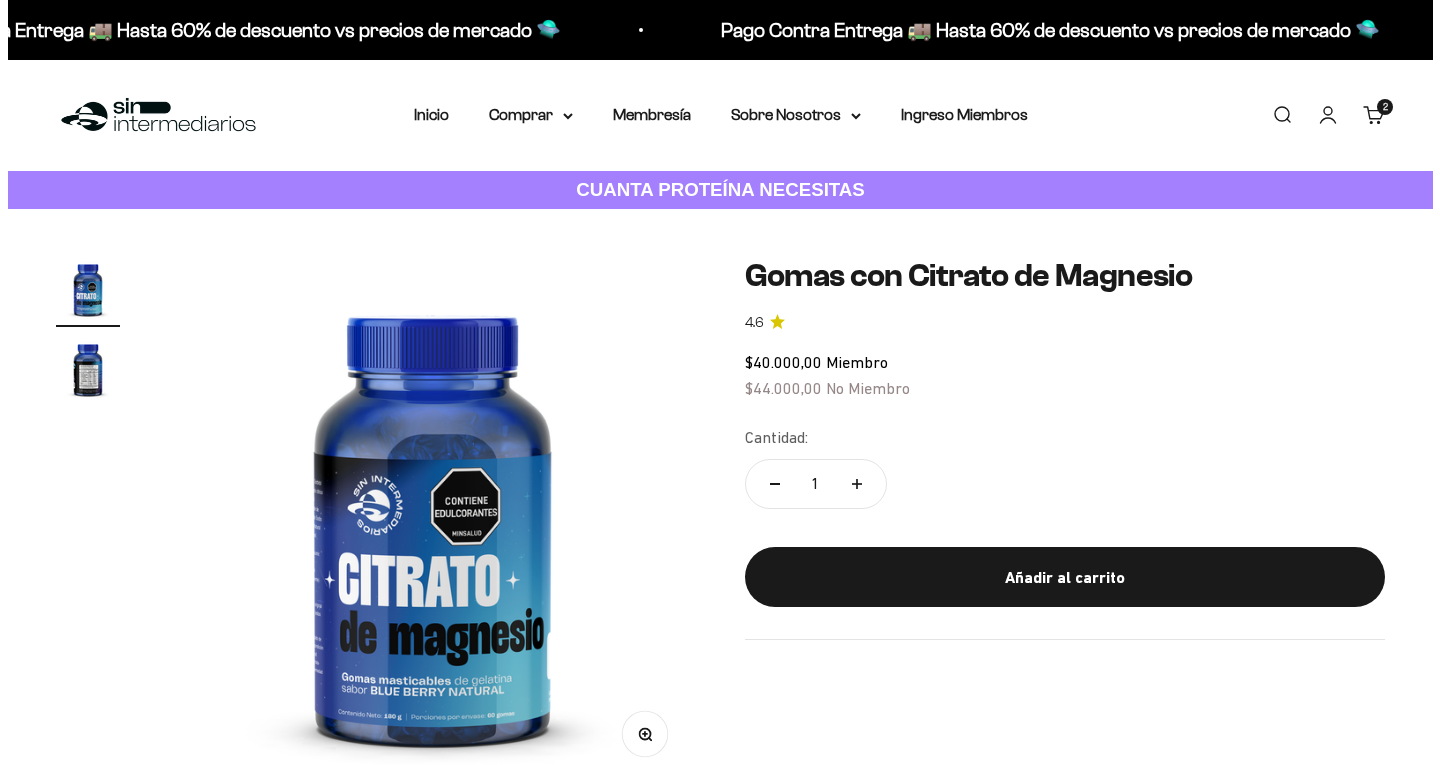 scroll, scrollTop: 0, scrollLeft: 0, axis: both 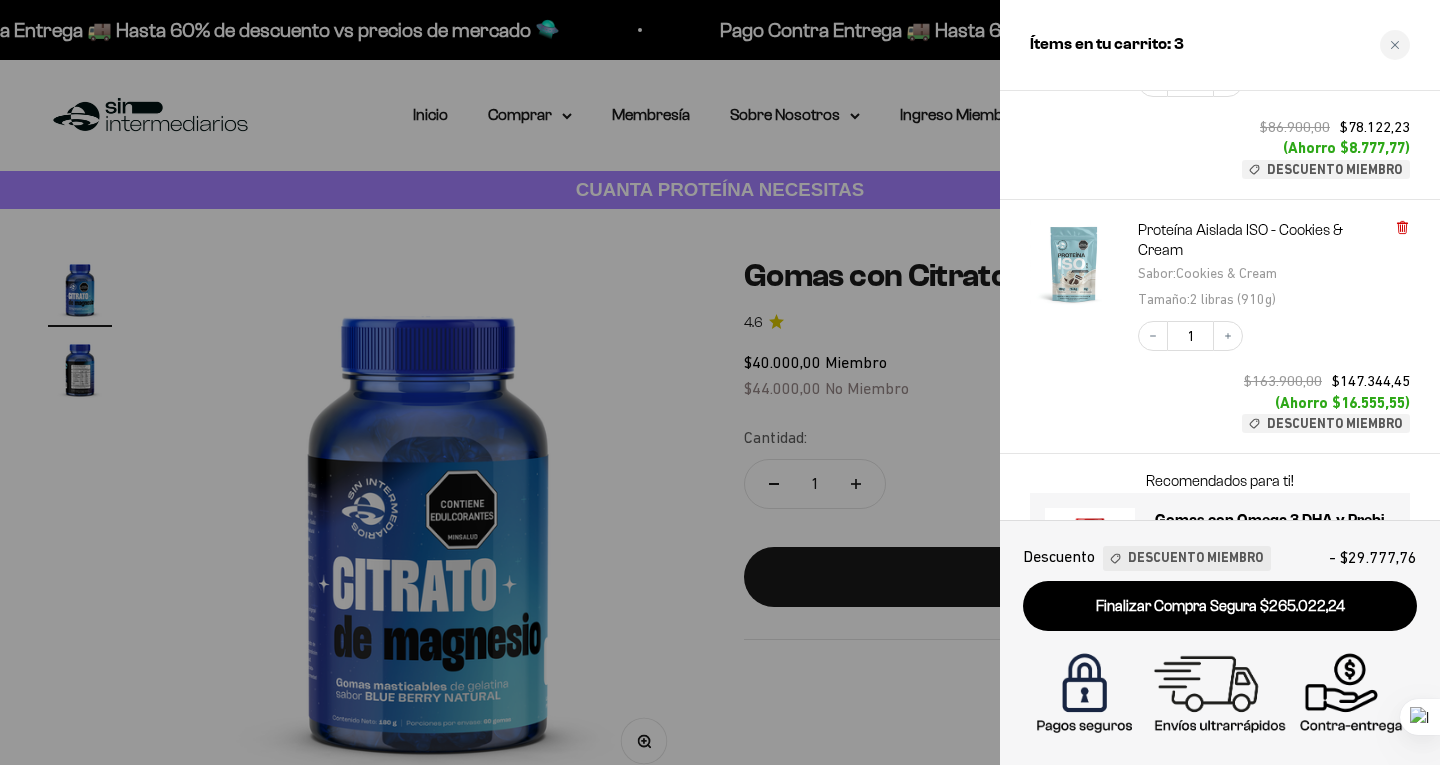 click 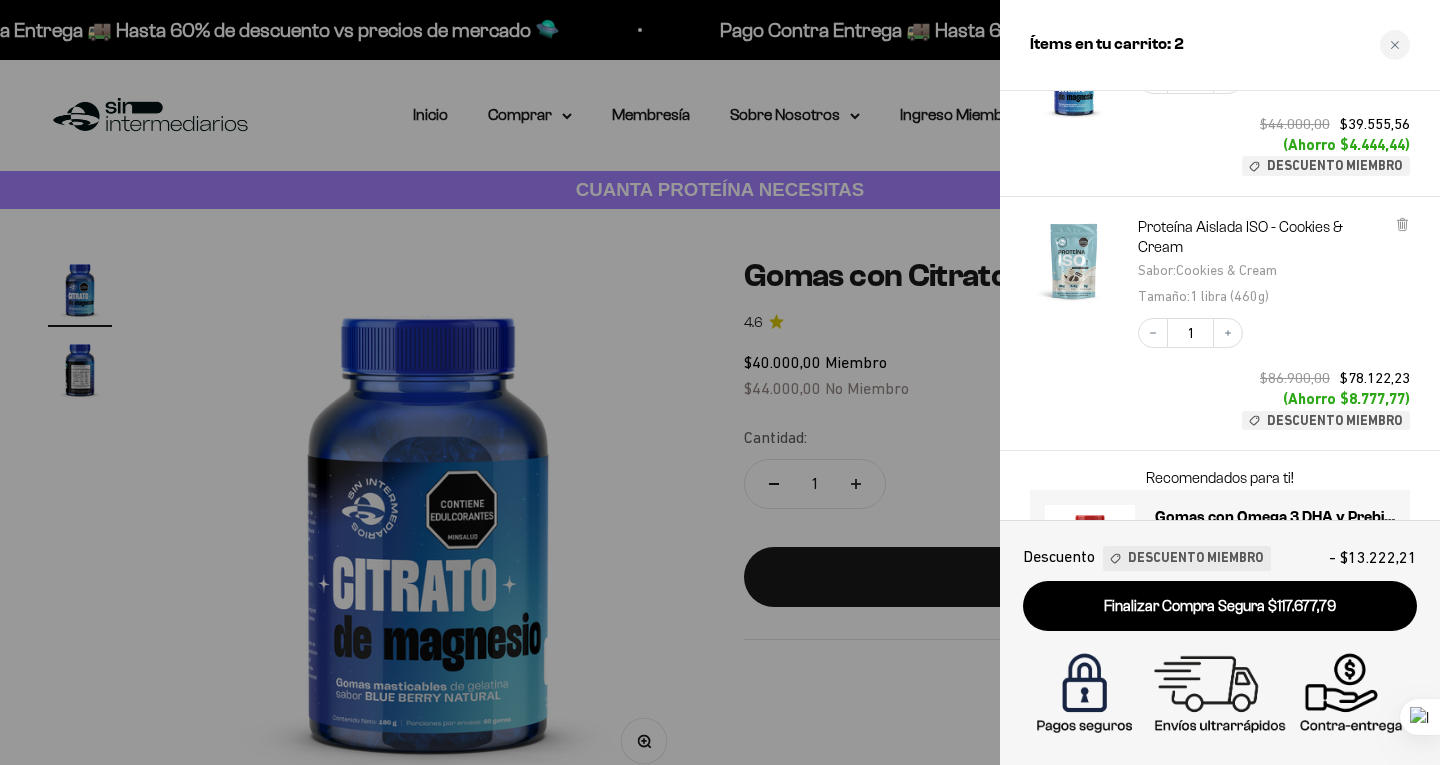 scroll, scrollTop: 200, scrollLeft: 0, axis: vertical 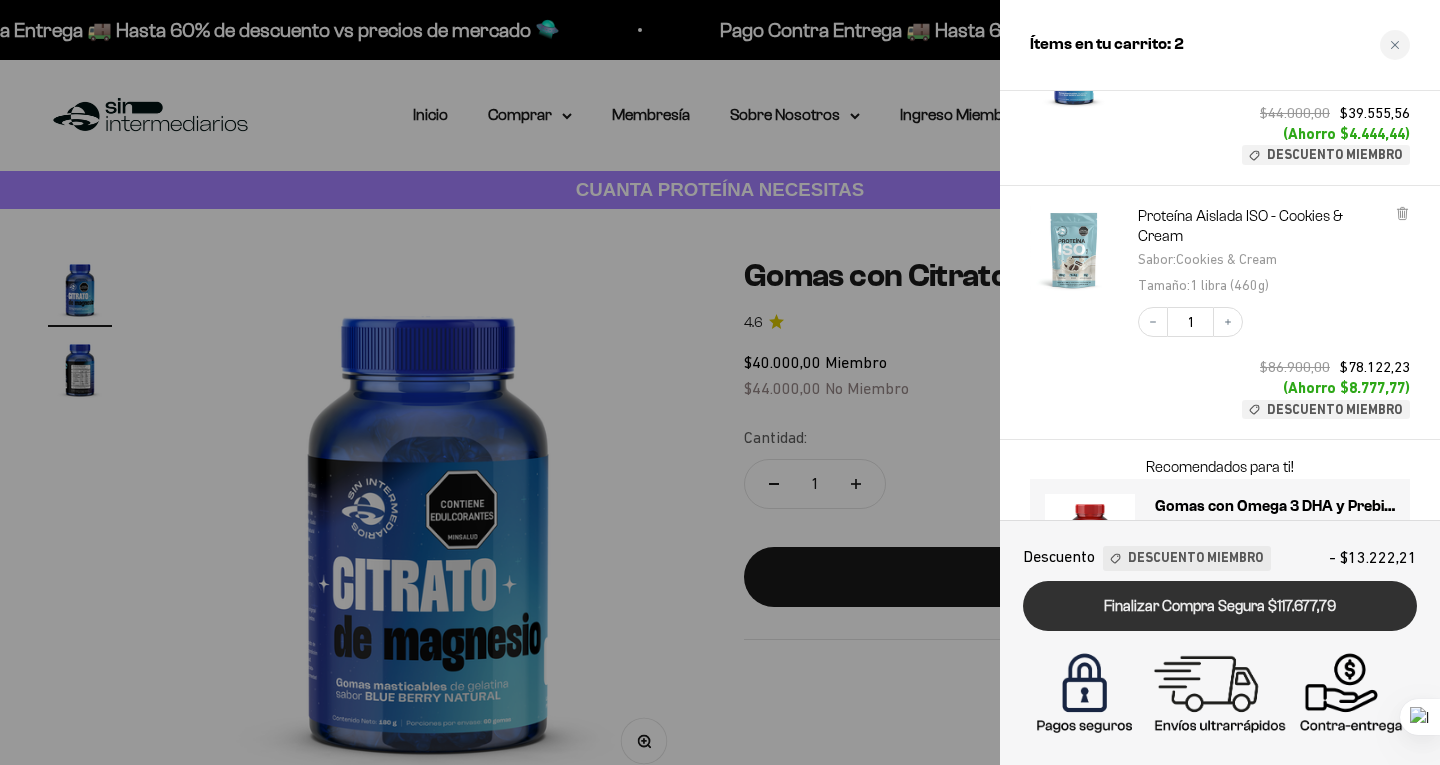 click on "Finalizar Compra Segura $117.677,79" at bounding box center (1220, 606) 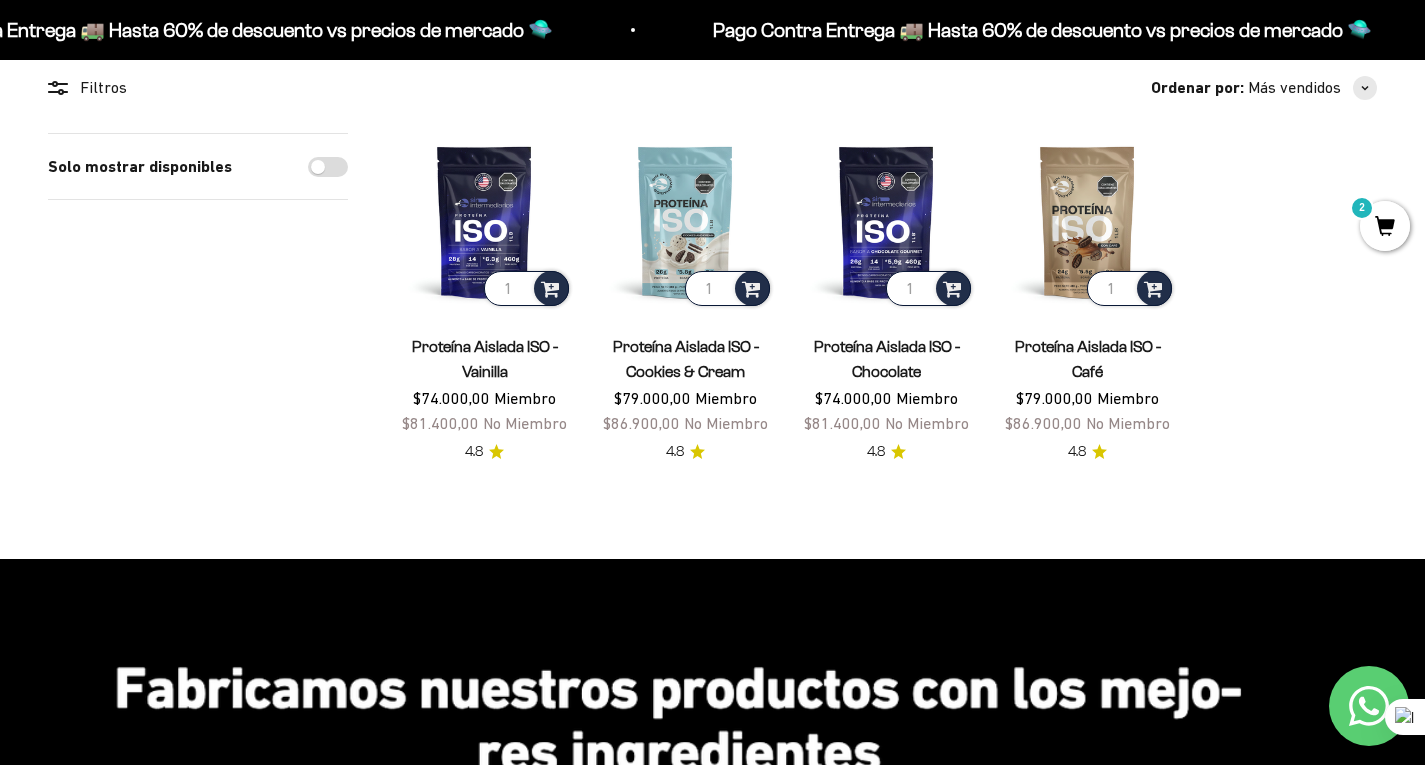 scroll, scrollTop: 0, scrollLeft: 0, axis: both 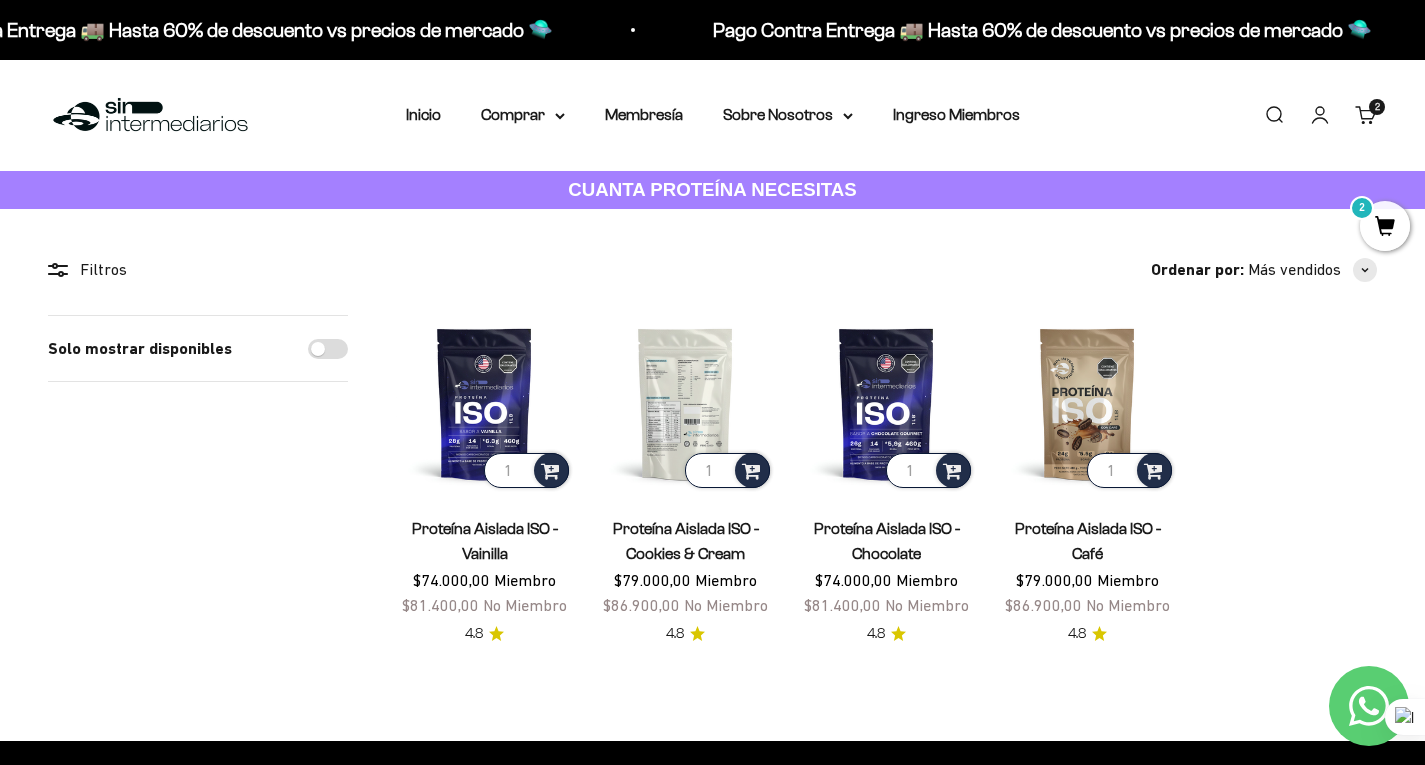 click at bounding box center (685, 403) 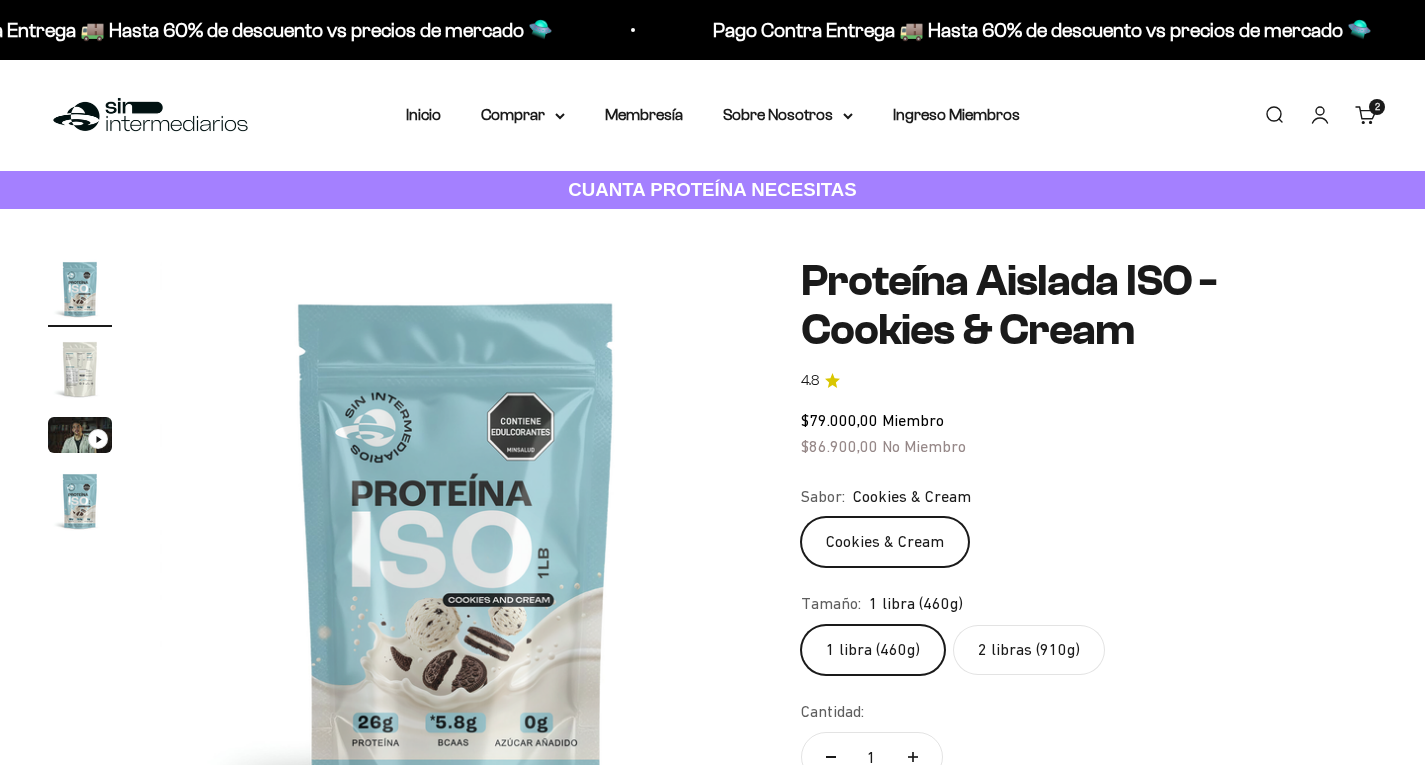click on "2 libras (910g)" 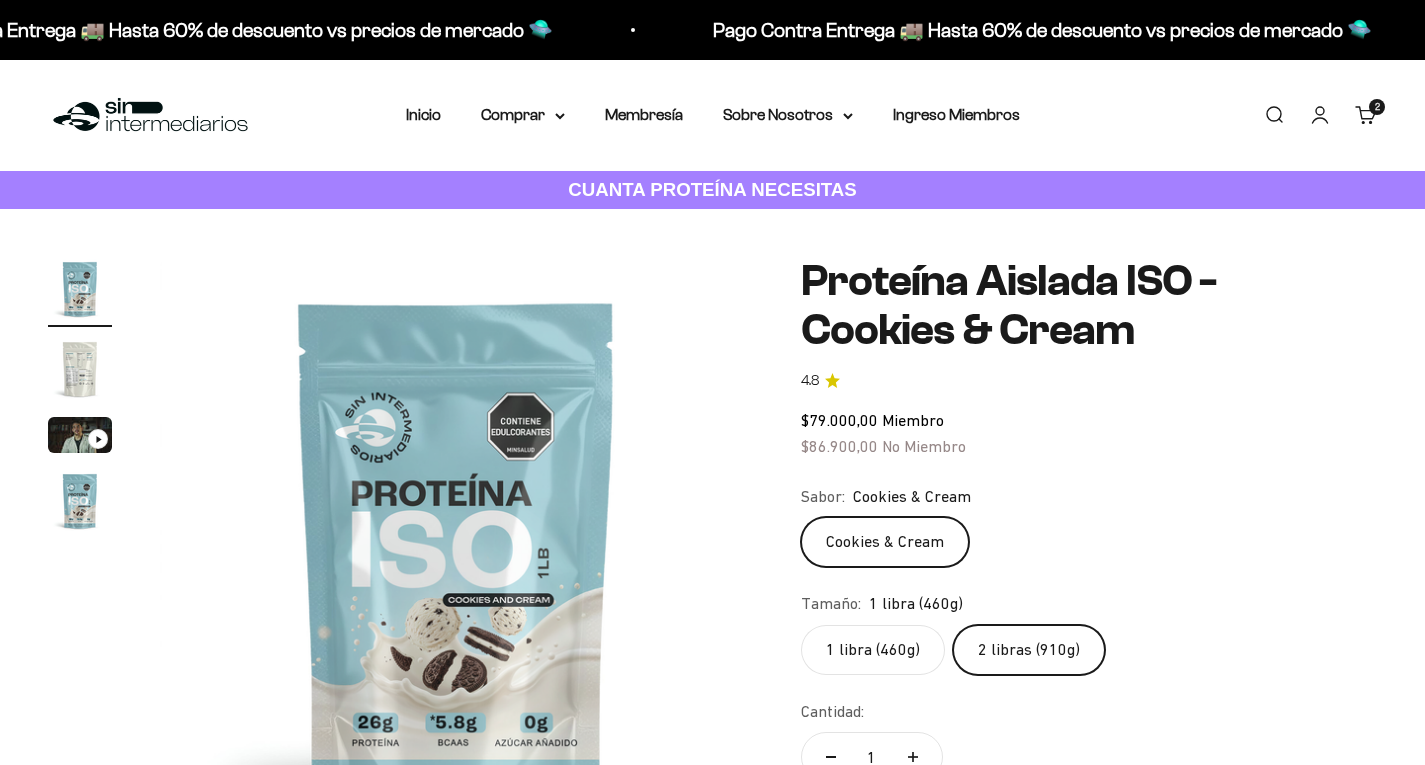 scroll, scrollTop: 0, scrollLeft: 0, axis: both 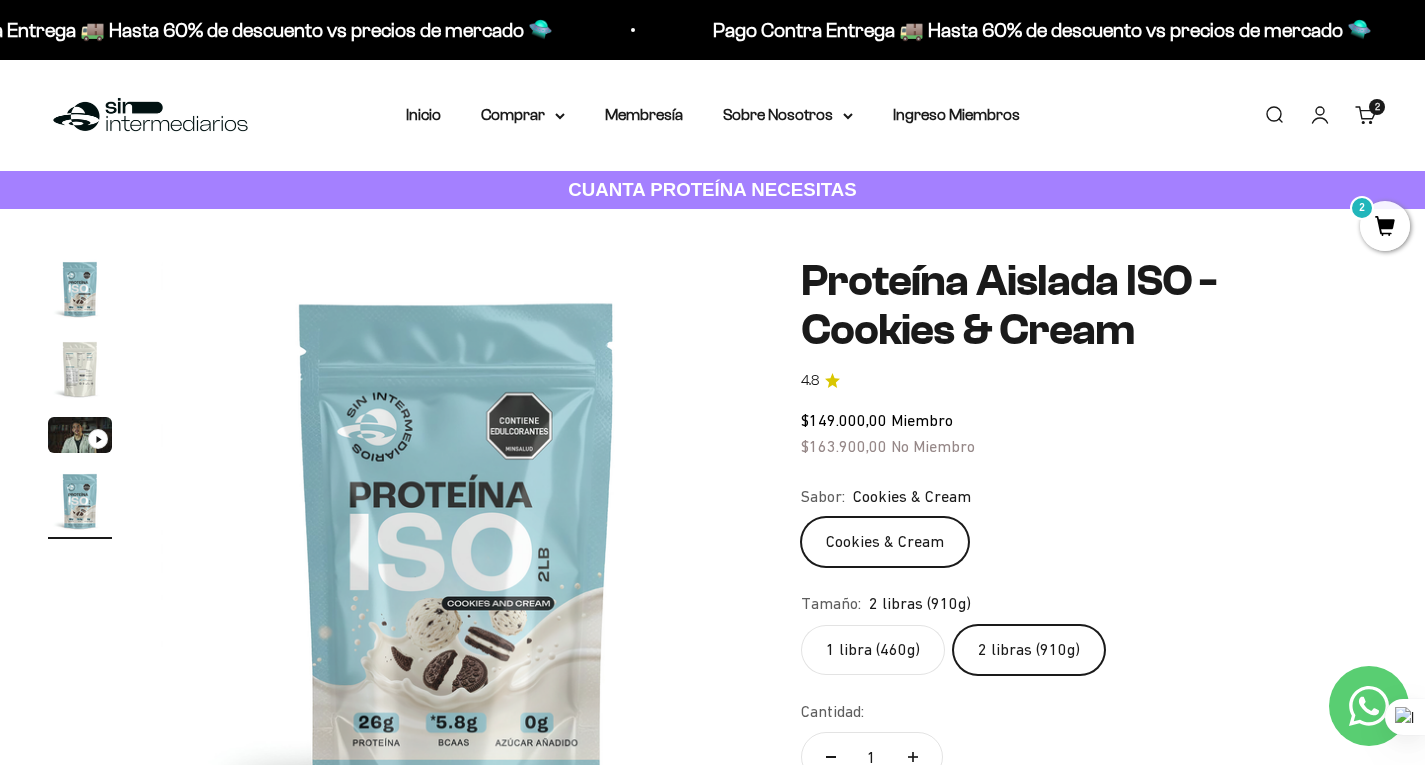 click on "1 libra (460g)" 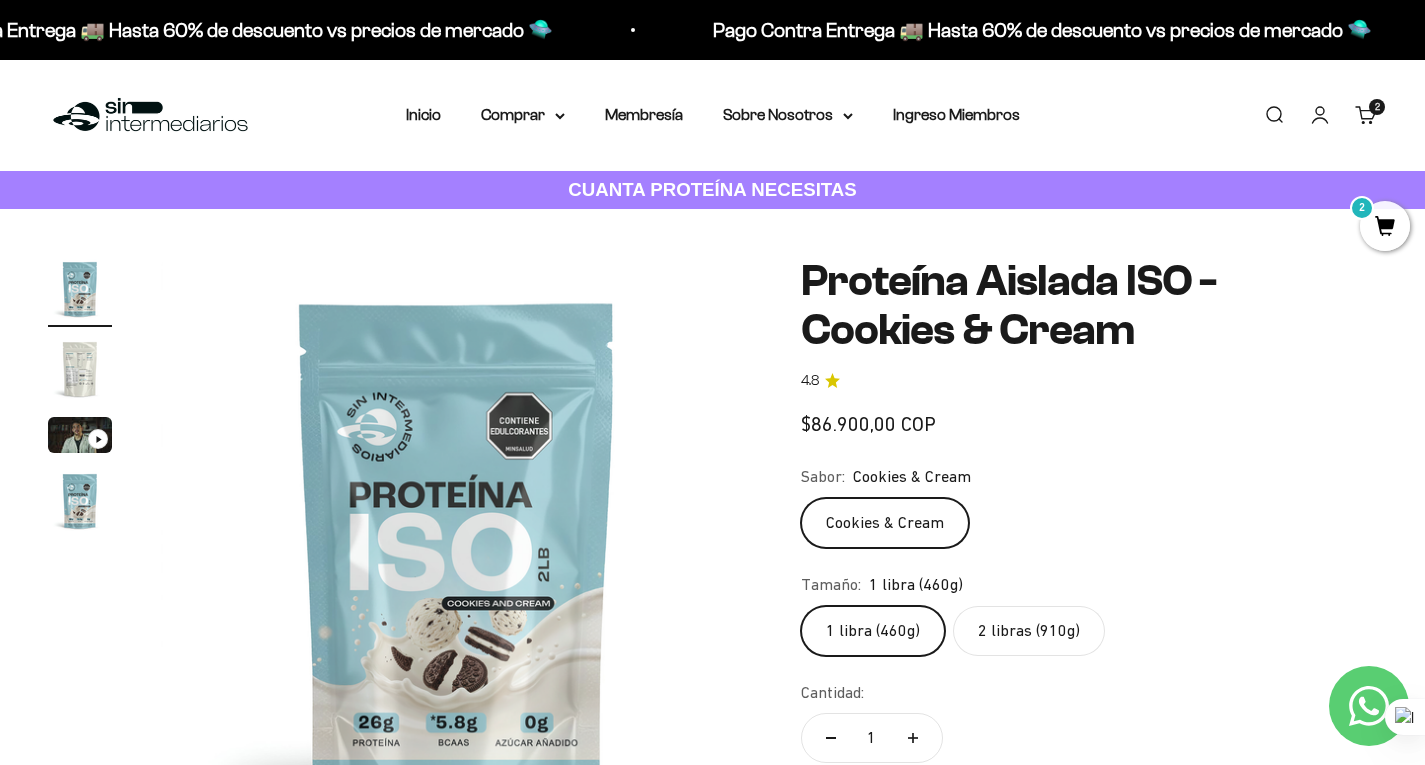 scroll, scrollTop: 0, scrollLeft: 0, axis: both 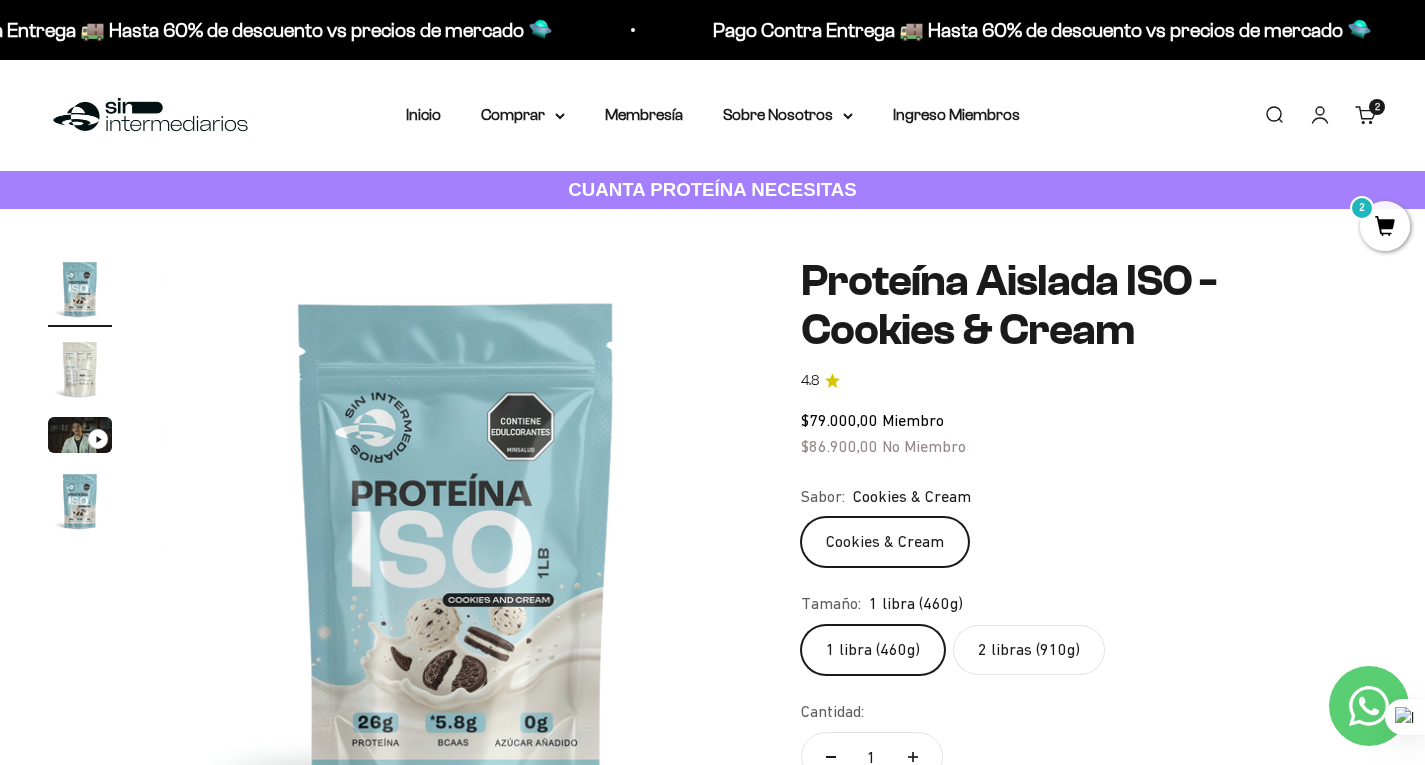 click on "2 libras (910g)" 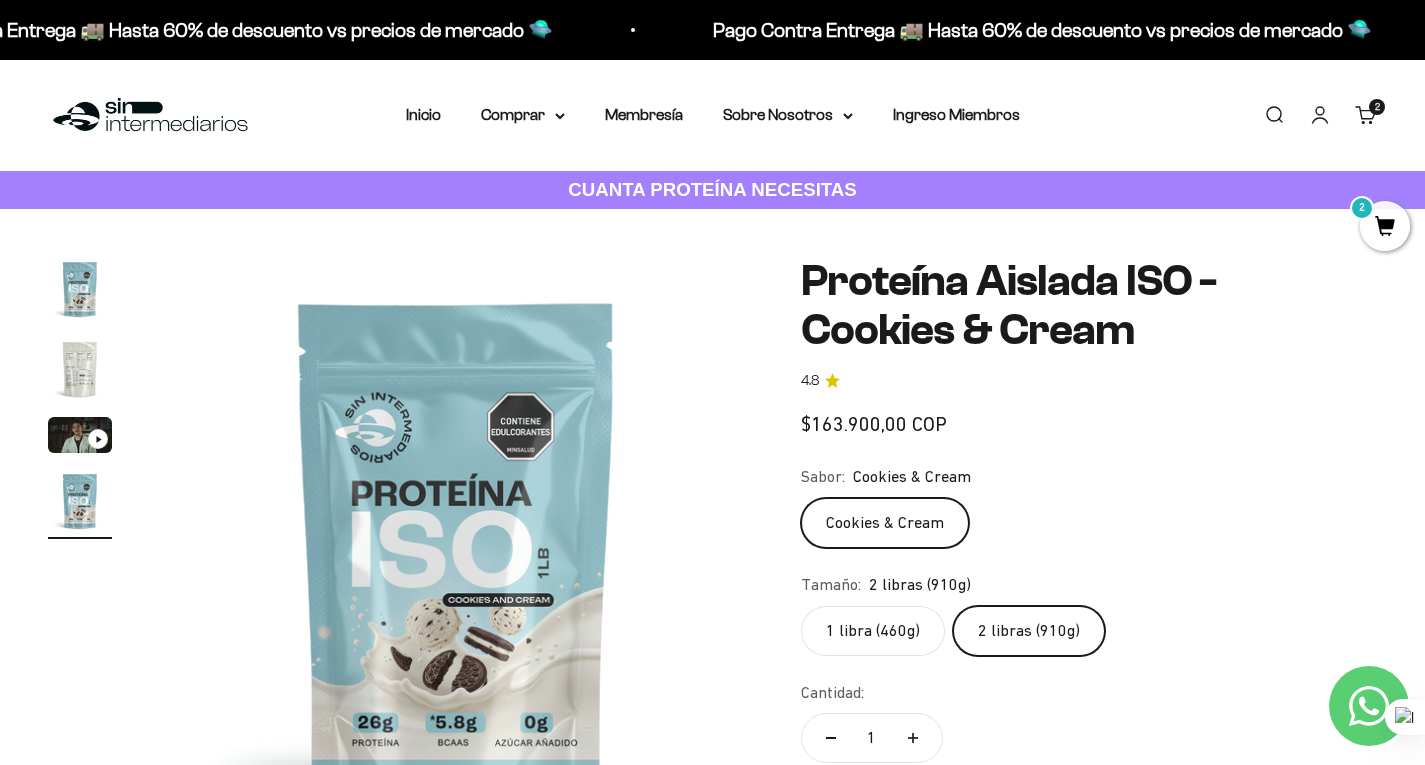 scroll, scrollTop: 0, scrollLeft: 1849, axis: horizontal 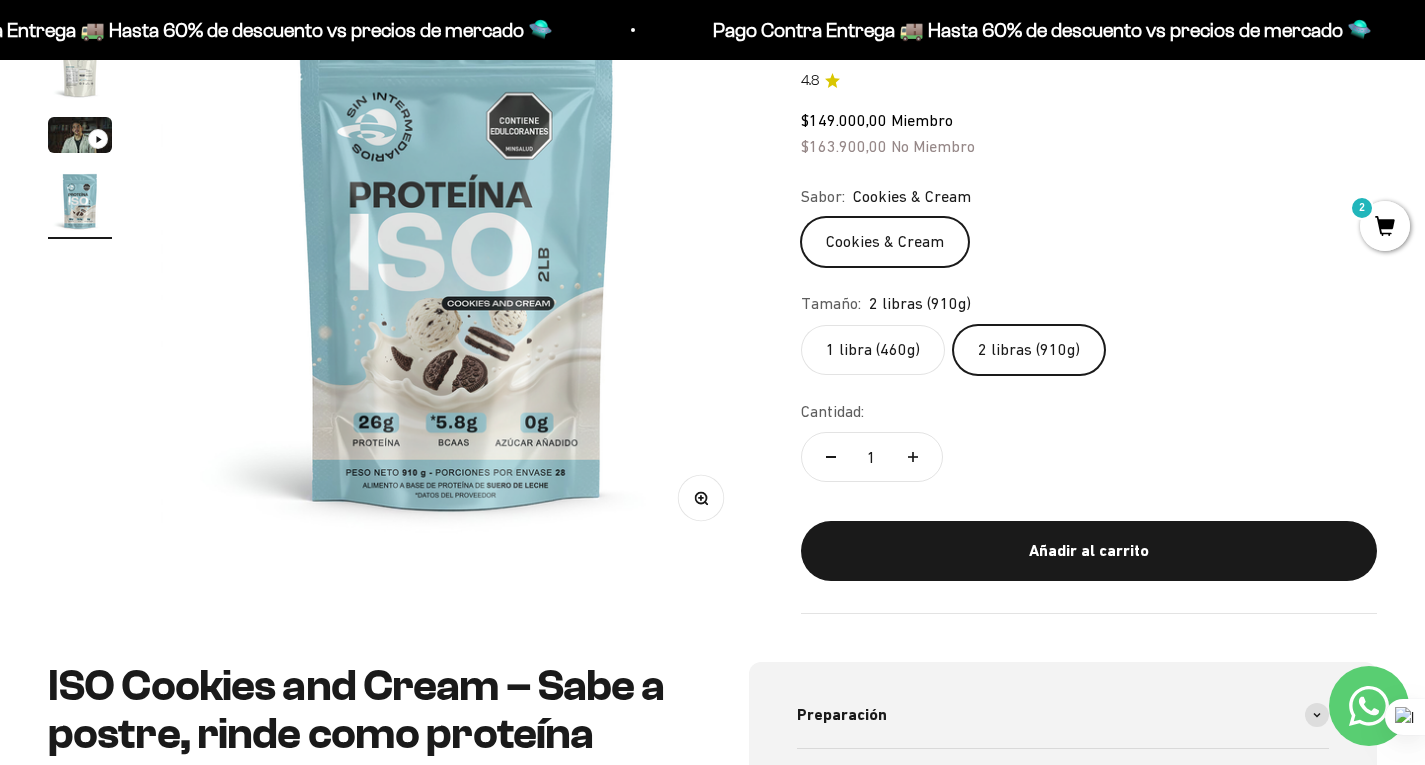 click on "Añadir al carrito" at bounding box center [1089, 551] 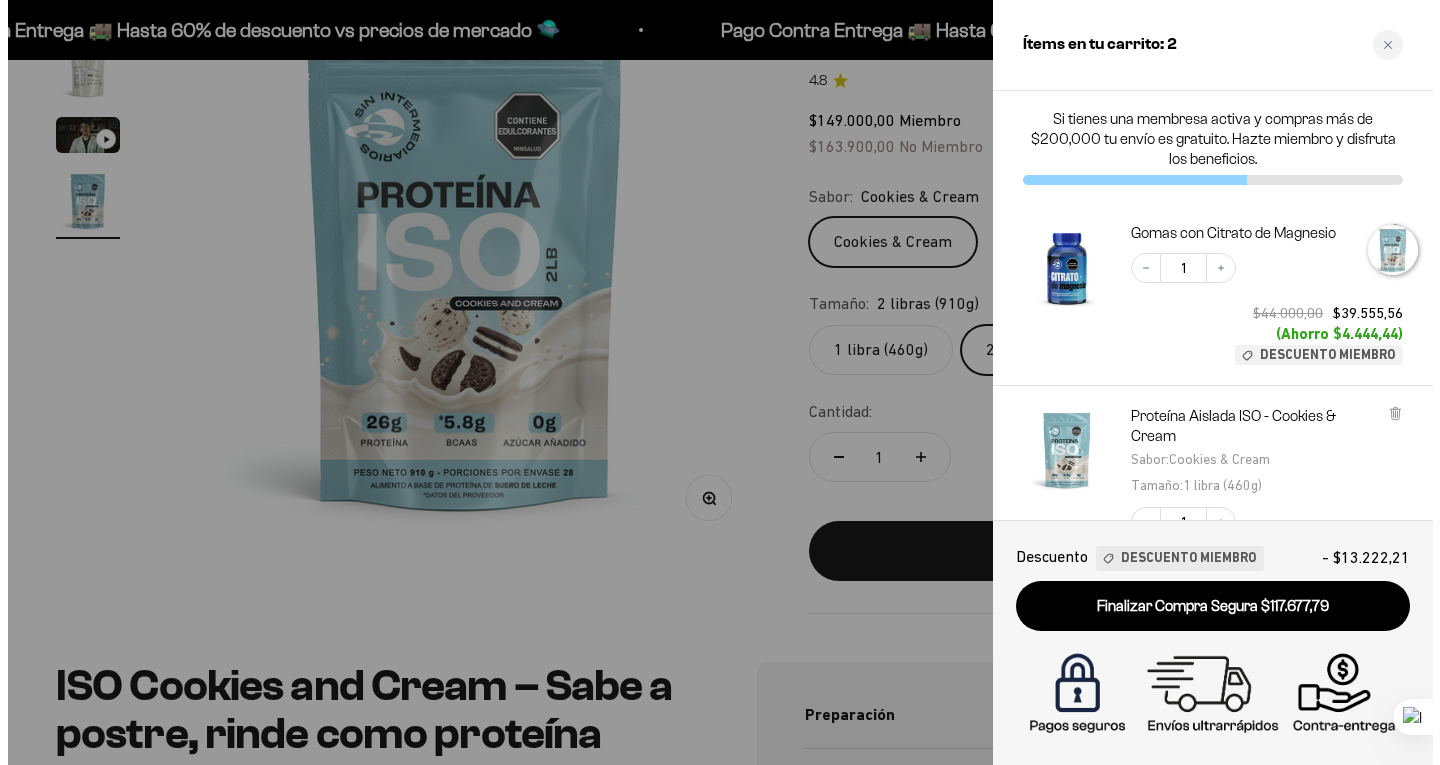 scroll, scrollTop: 0, scrollLeft: 1874, axis: horizontal 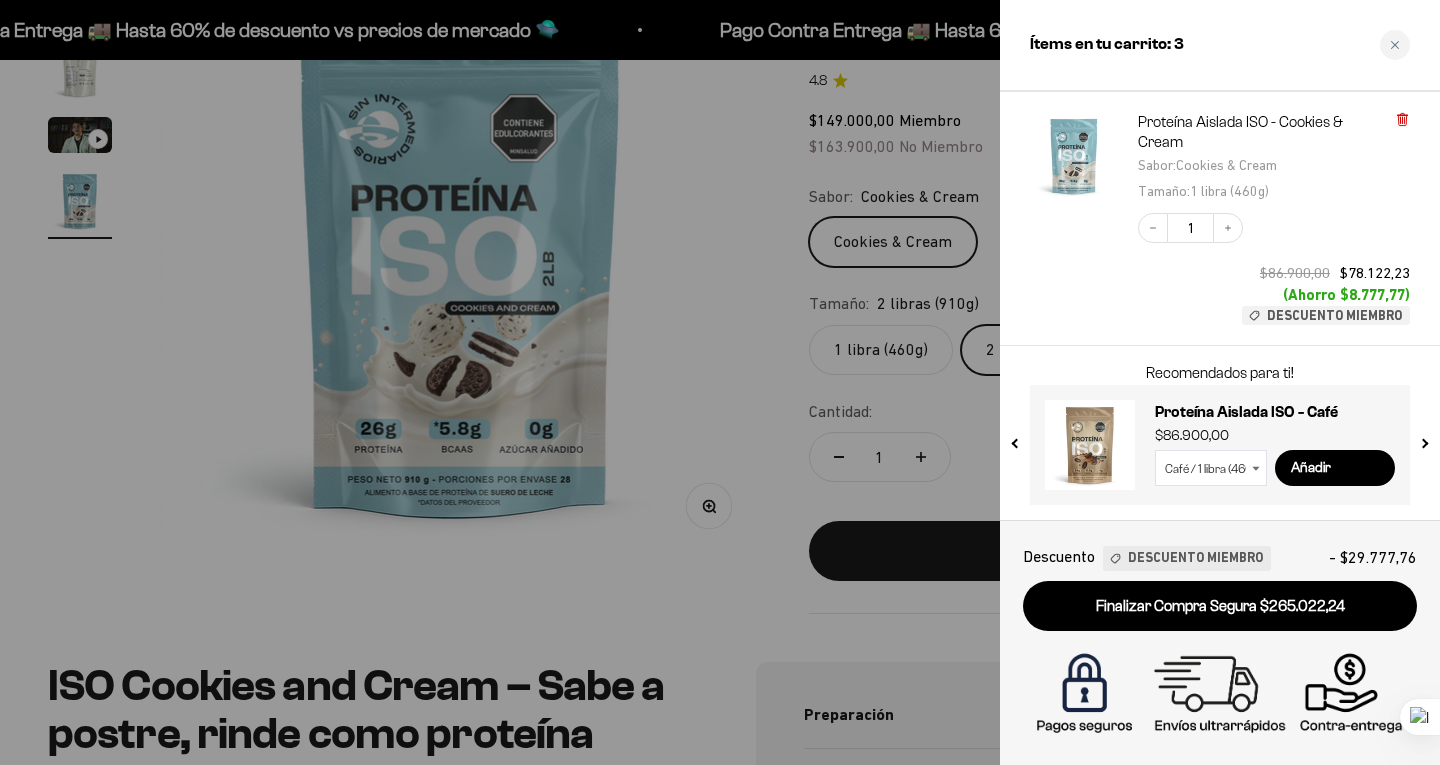 click 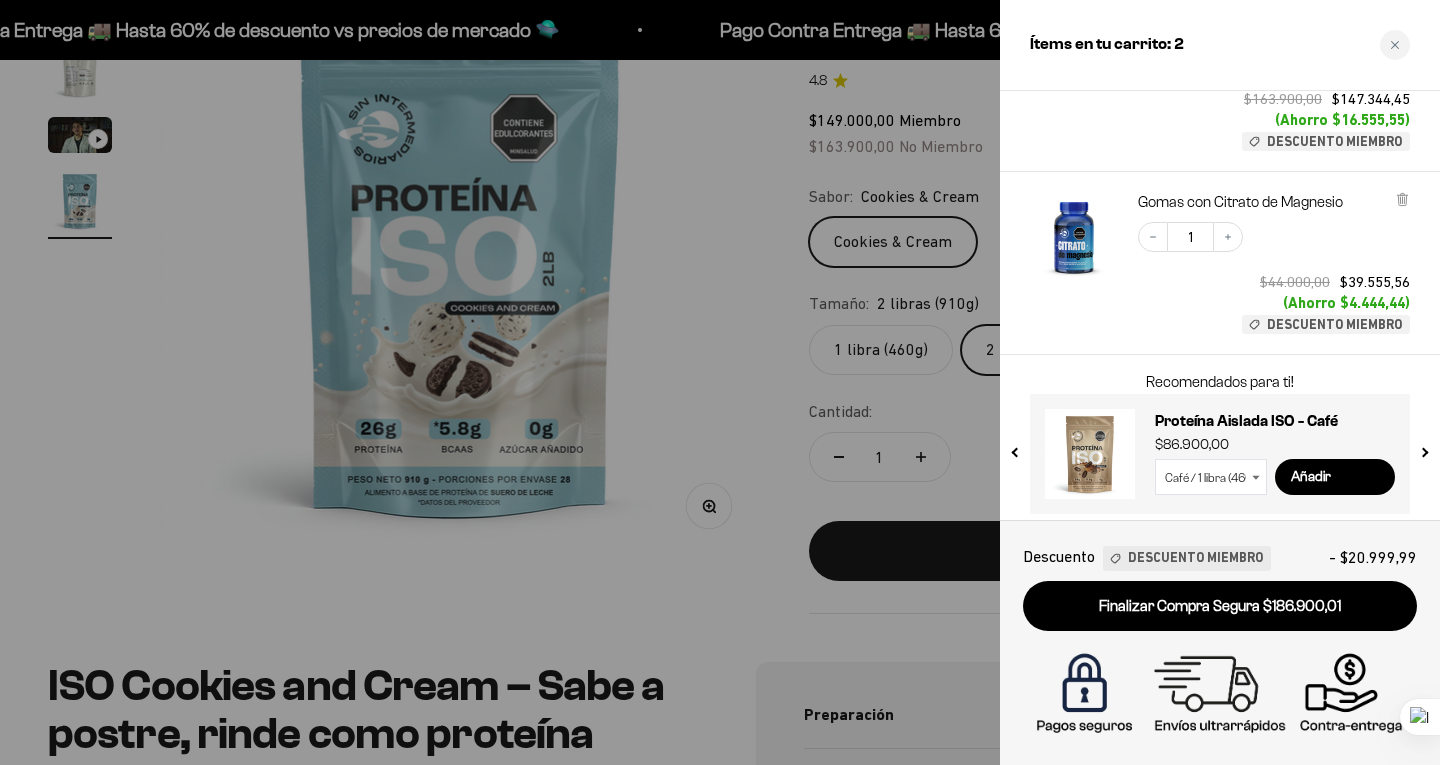 scroll, scrollTop: 294, scrollLeft: 0, axis: vertical 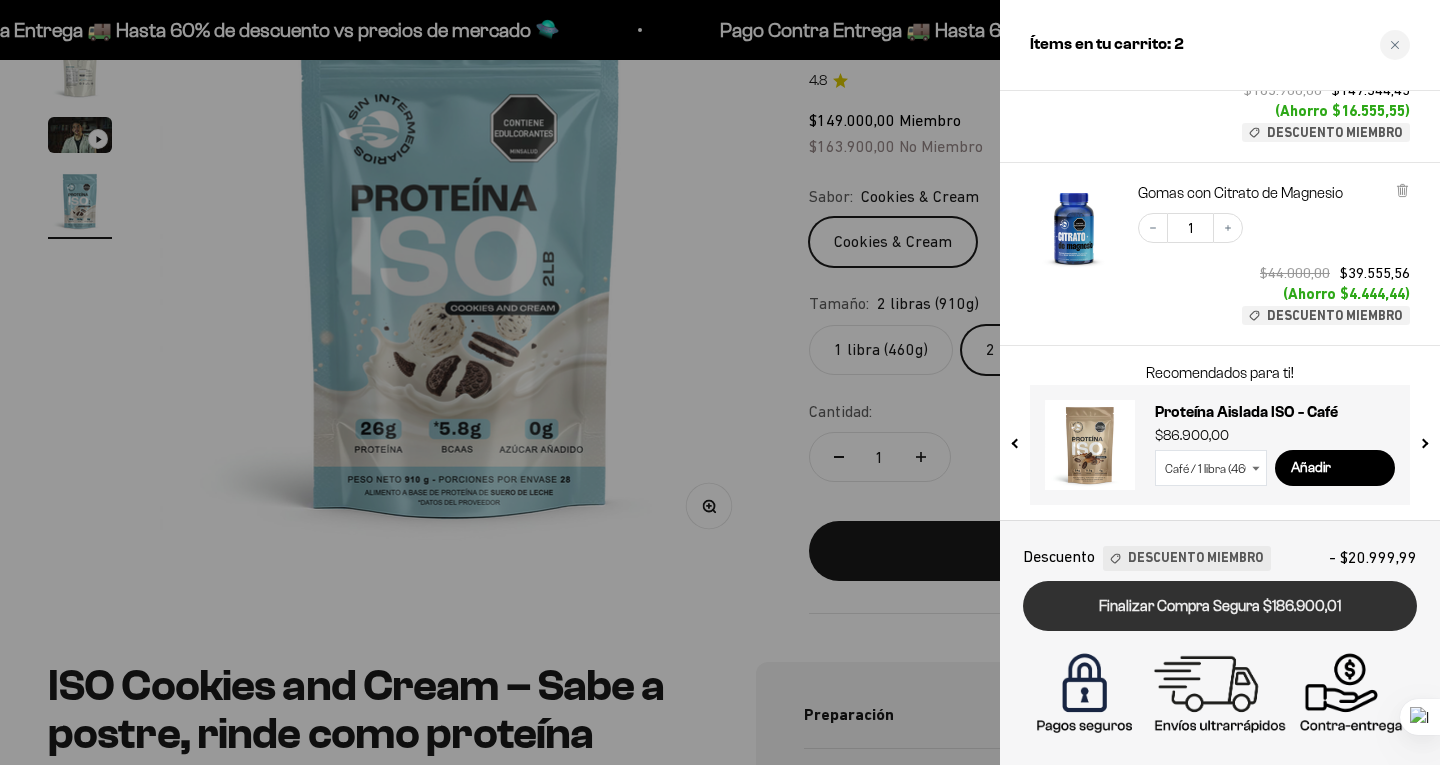 click on "Finalizar Compra Segura $186.900,01" at bounding box center [1220, 606] 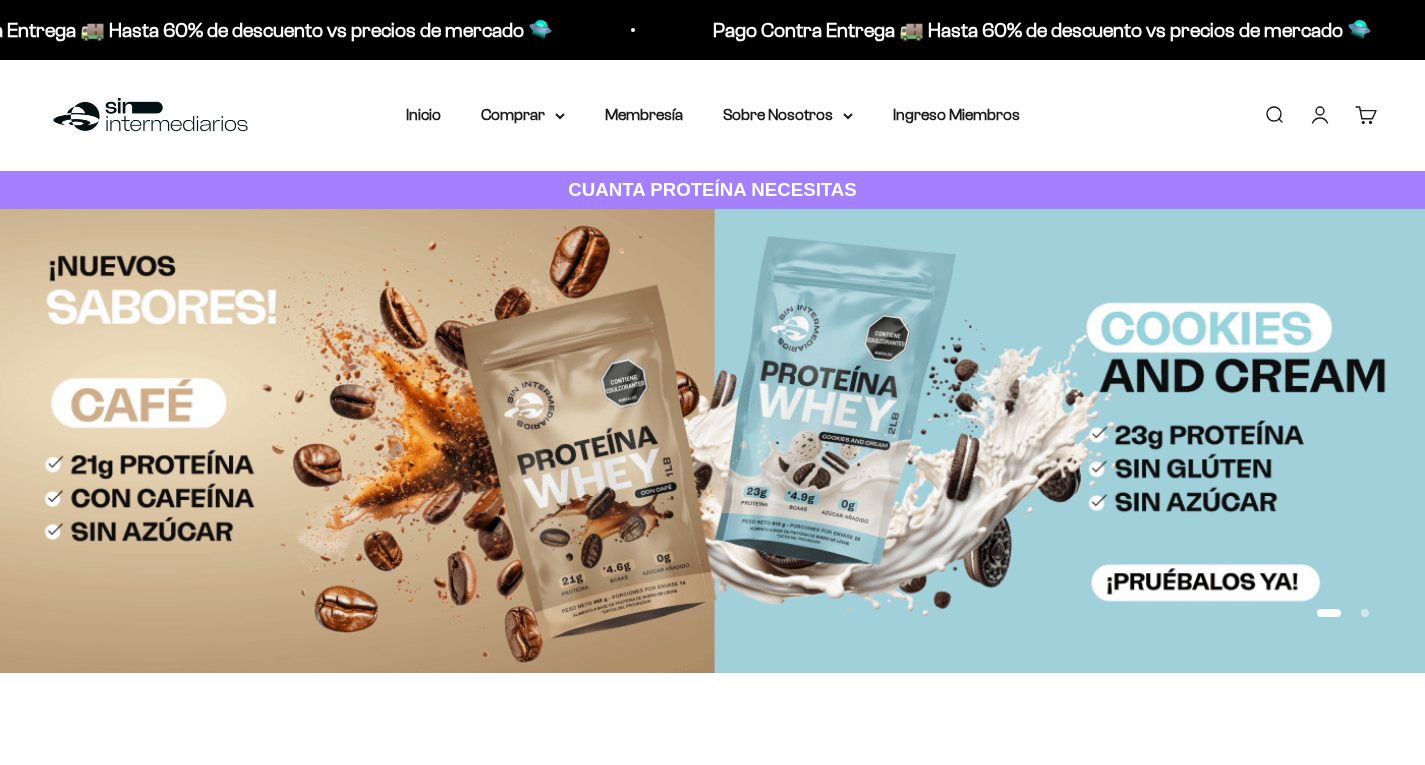 scroll, scrollTop: 0, scrollLeft: 0, axis: both 